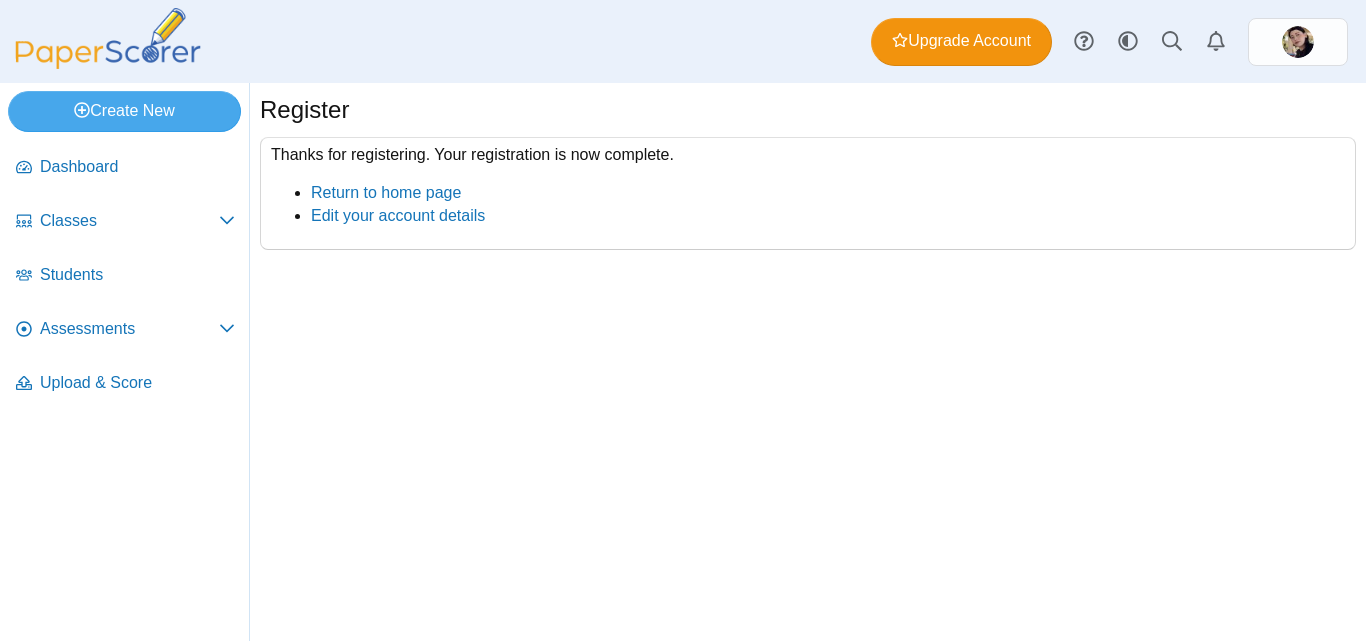 scroll, scrollTop: 0, scrollLeft: 0, axis: both 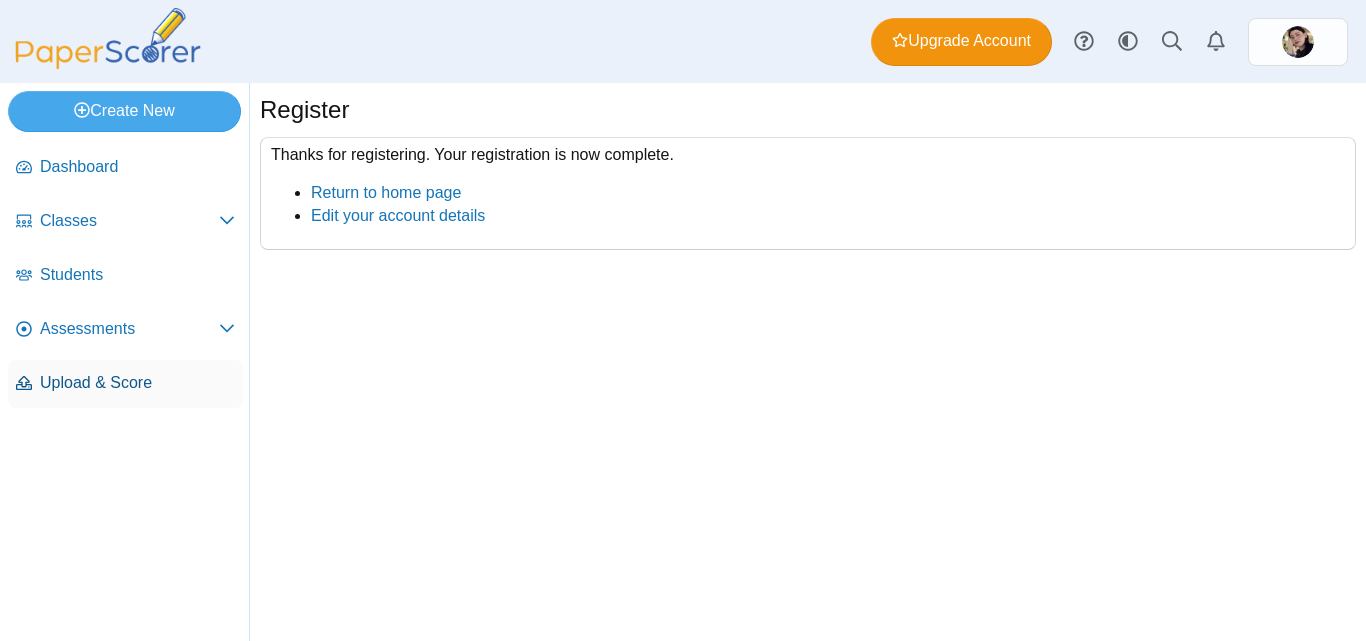 click on "Upload & Score" at bounding box center [137, 383] 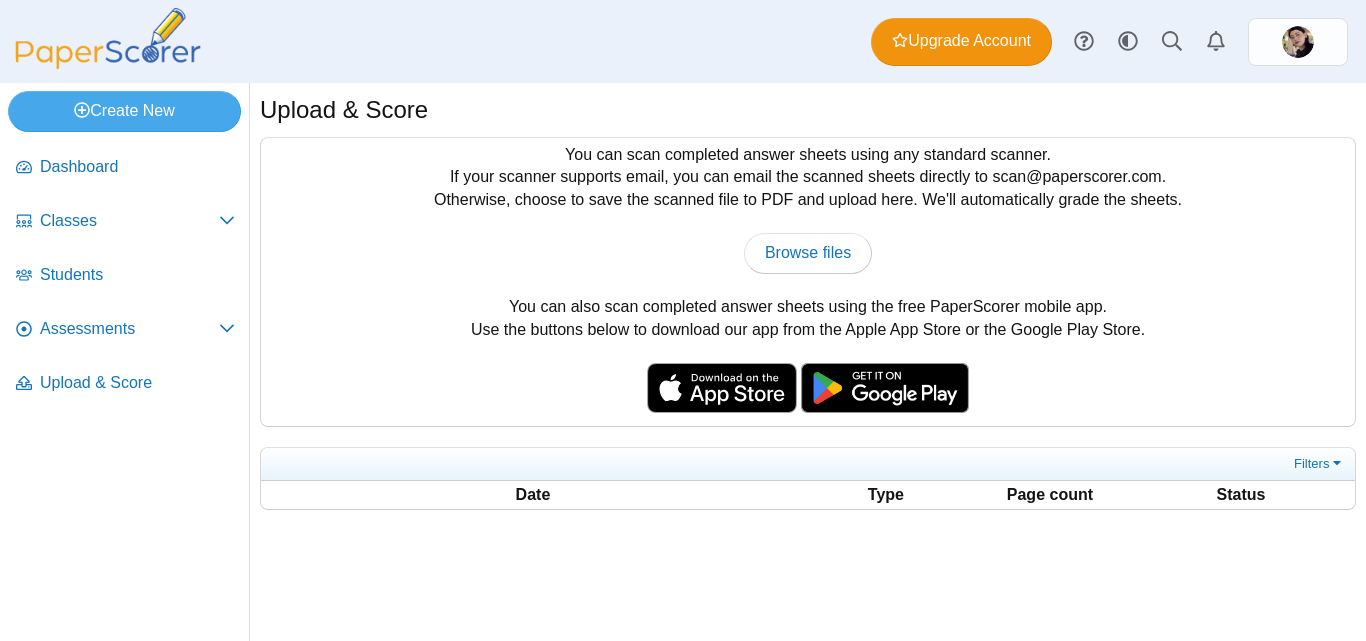 scroll, scrollTop: 0, scrollLeft: 0, axis: both 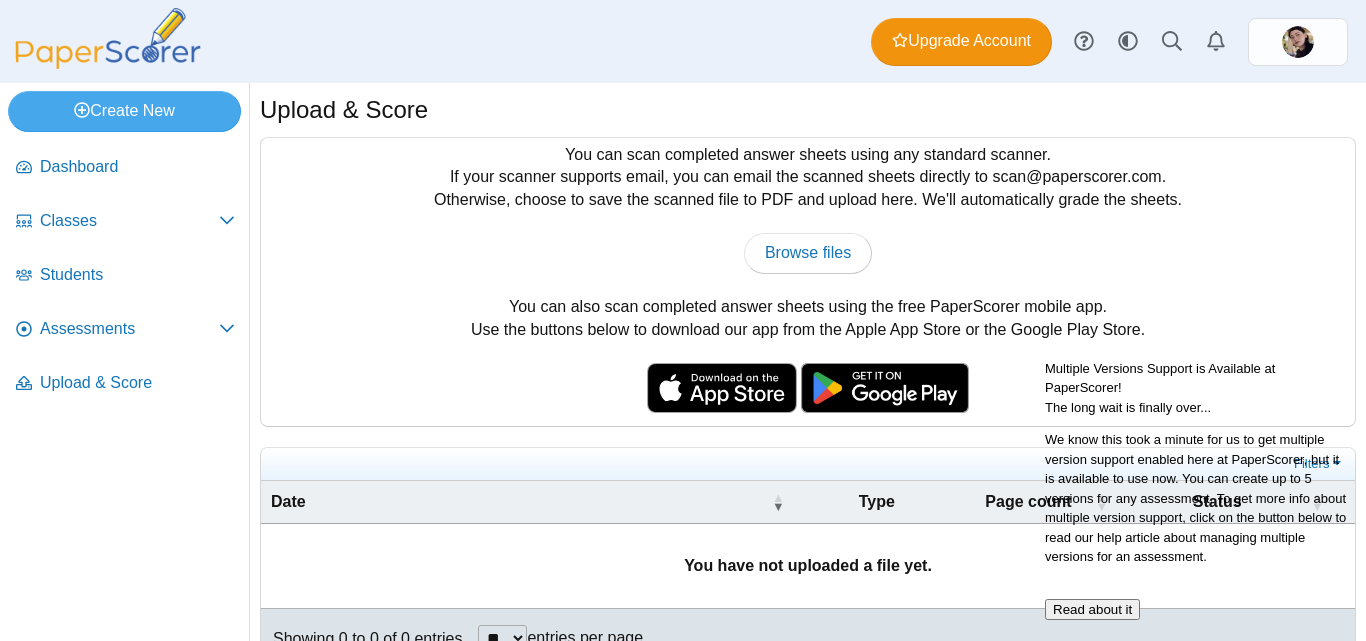 drag, startPoint x: 1362, startPoint y: 365, endPoint x: 320, endPoint y: 247, distance: 1048.6602 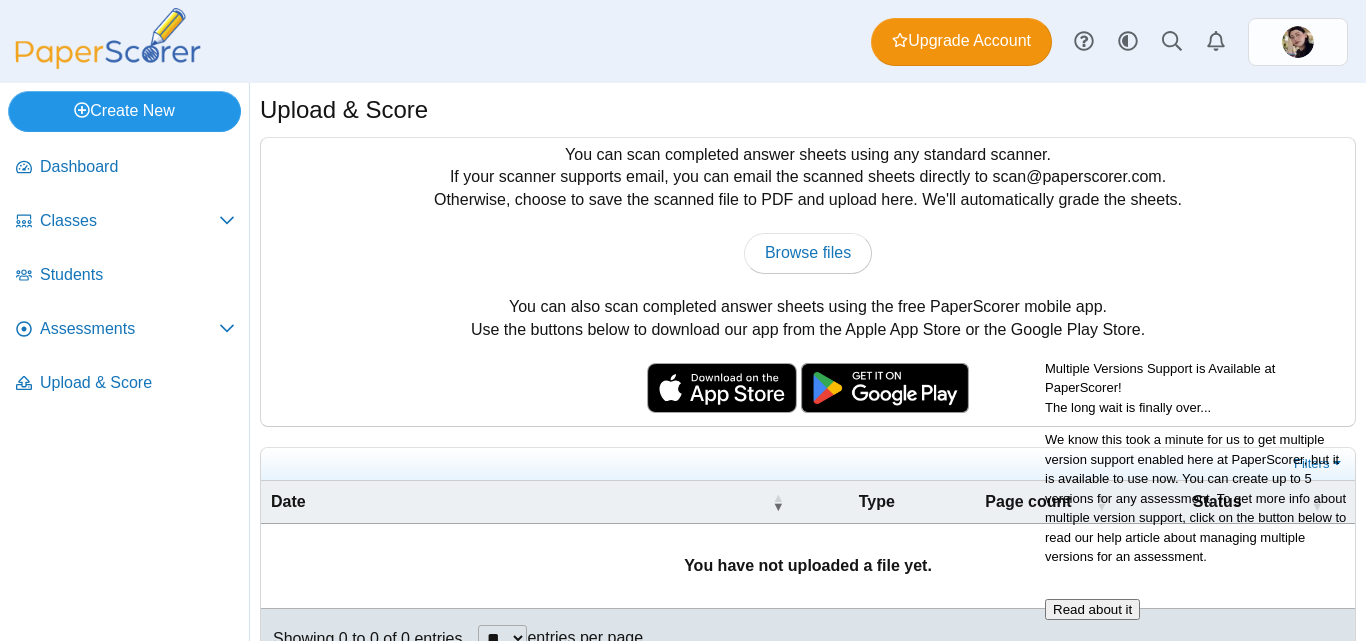 click on "Create New" at bounding box center (124, 111) 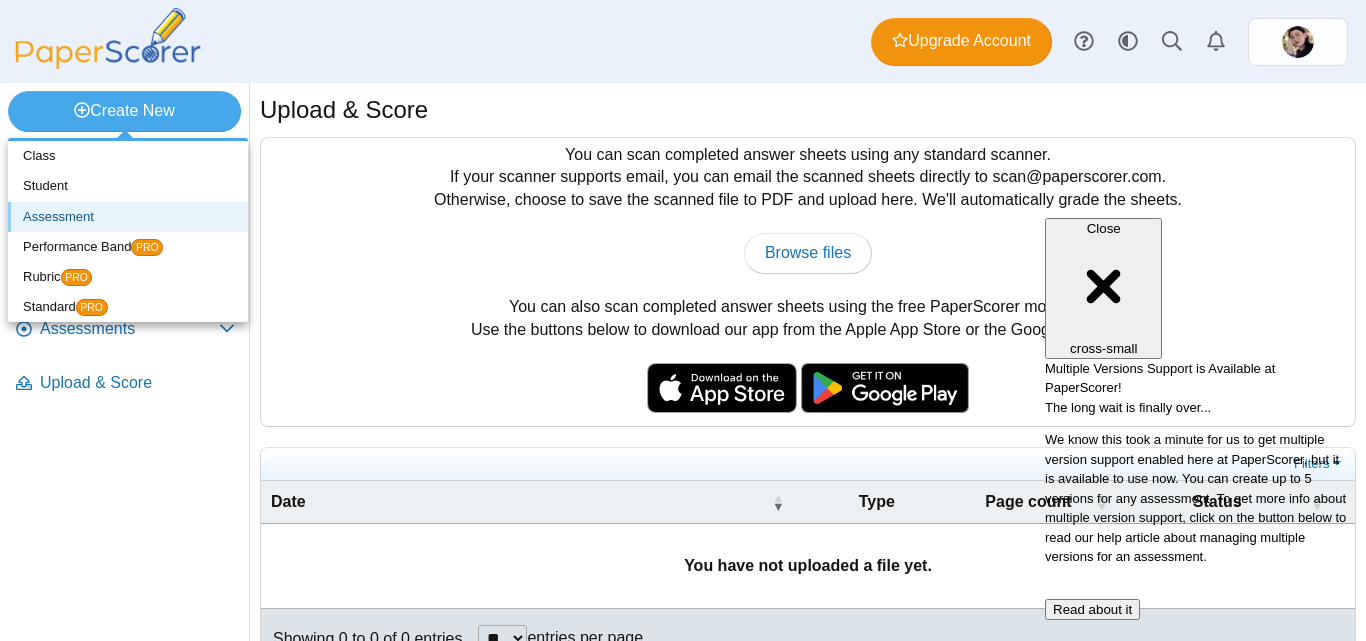 click on "Assessment" at bounding box center [128, 217] 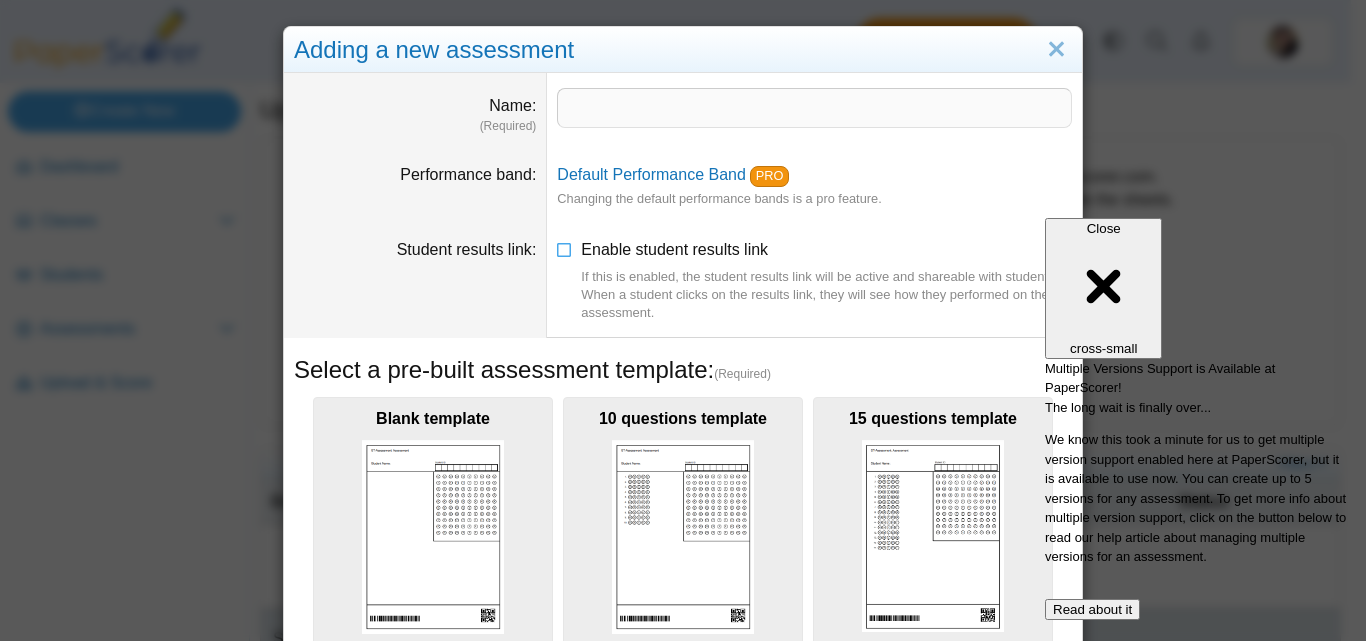drag, startPoint x: 1356, startPoint y: 340, endPoint x: 1360, endPoint y: 420, distance: 80.09994 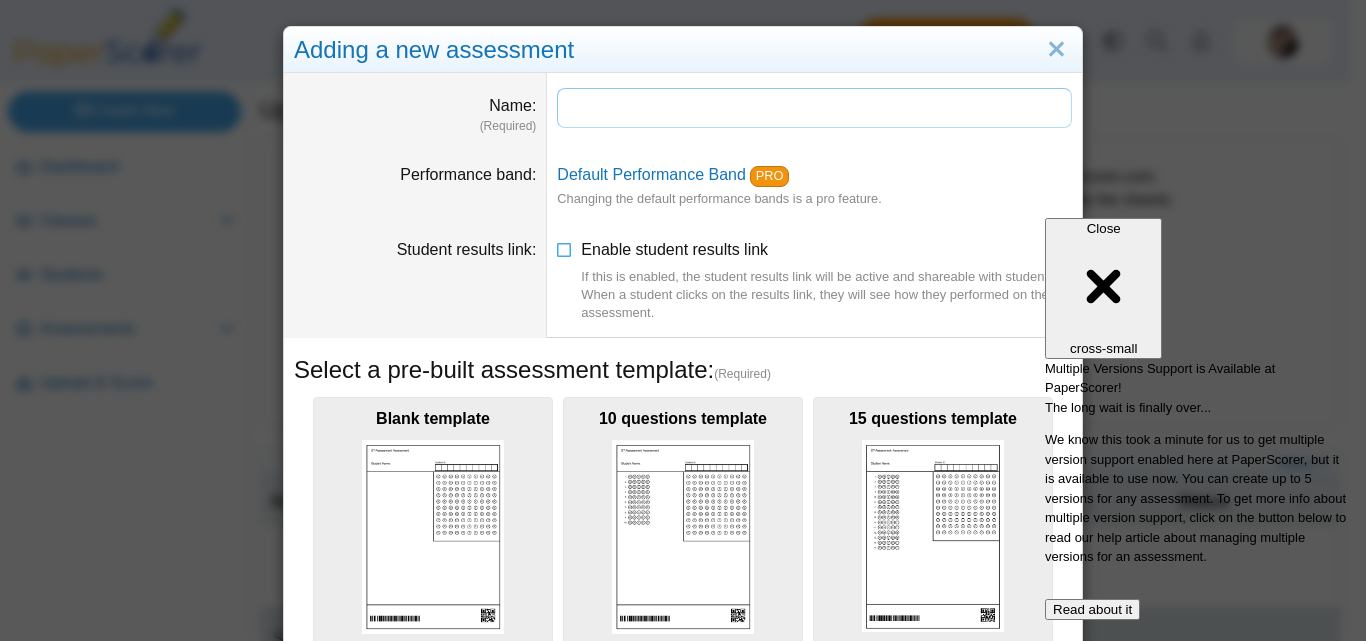 click on "Name" at bounding box center [814, 108] 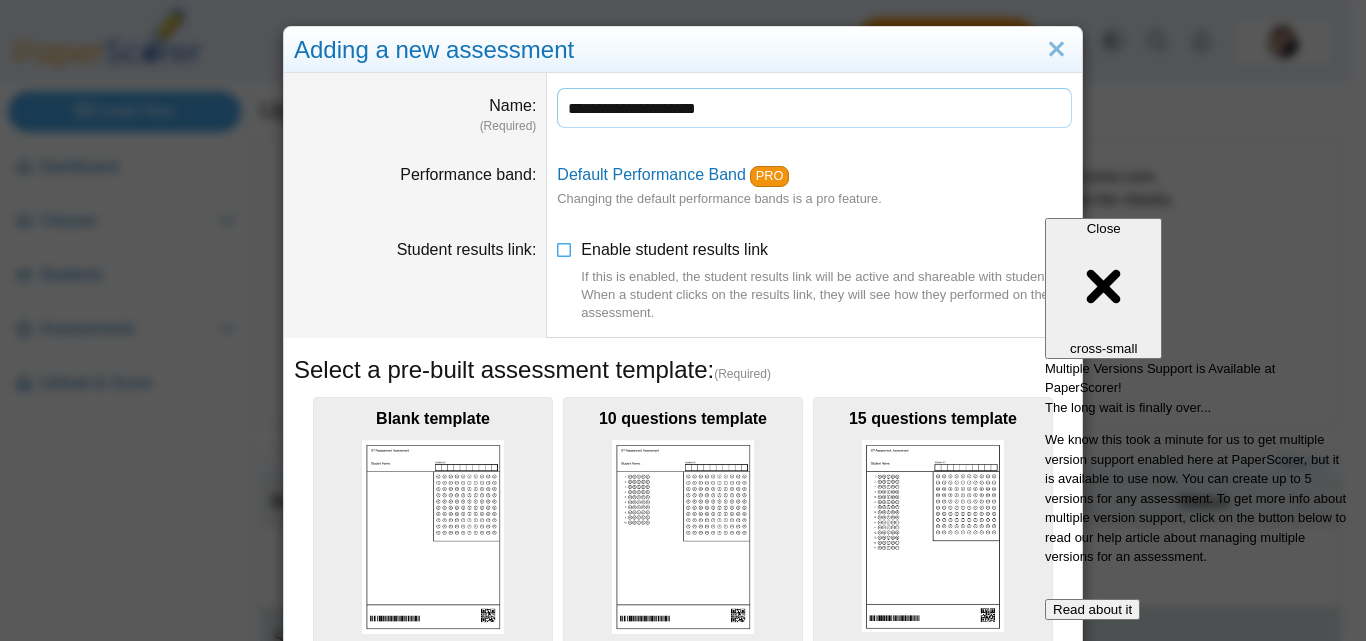 type on "**********" 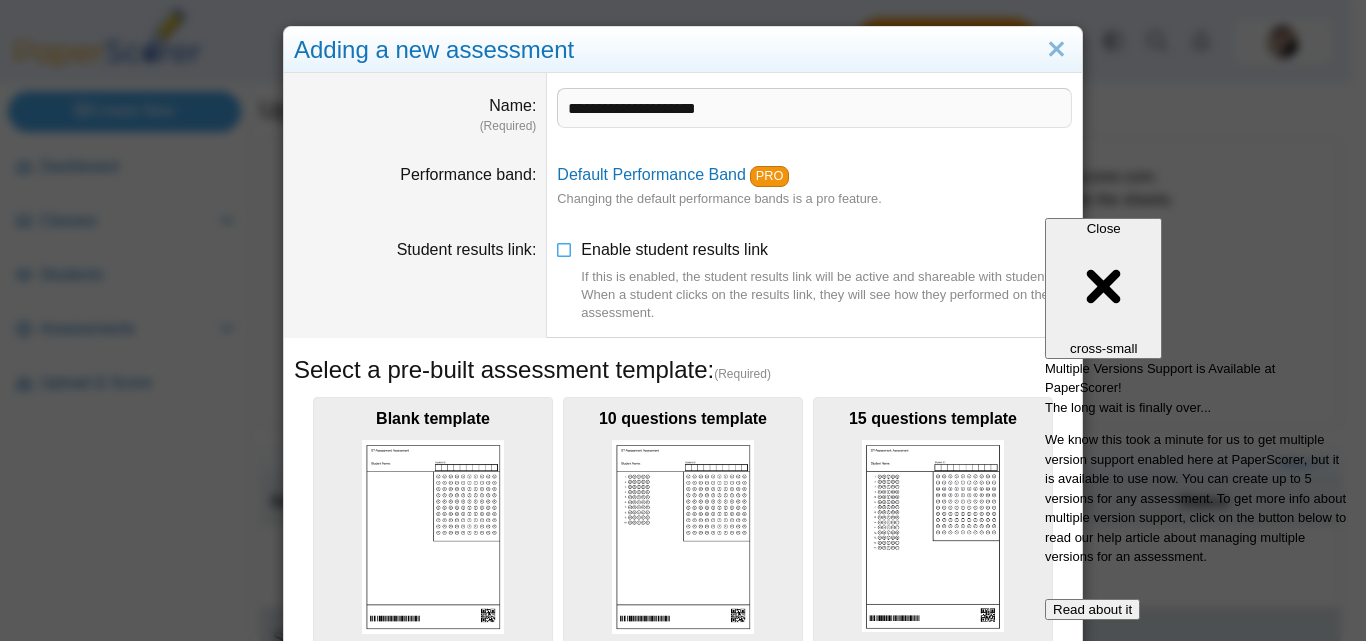 click on "Close" at bounding box center [1104, 228] 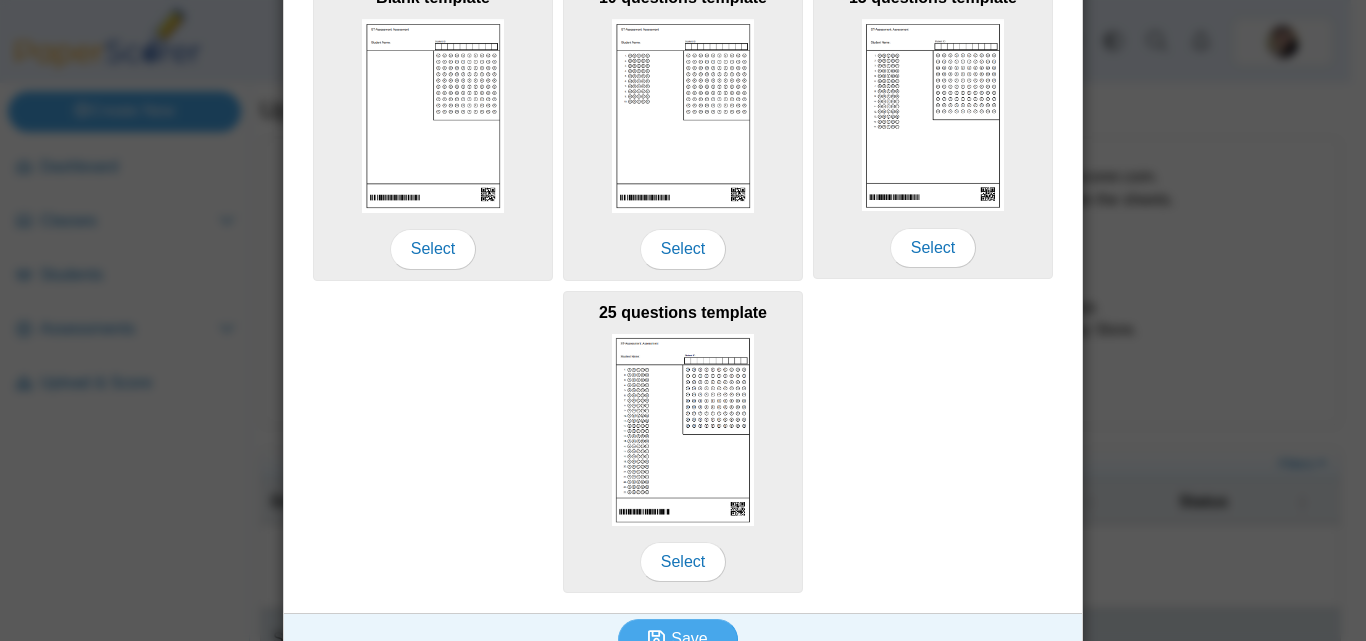 scroll, scrollTop: 455, scrollLeft: 0, axis: vertical 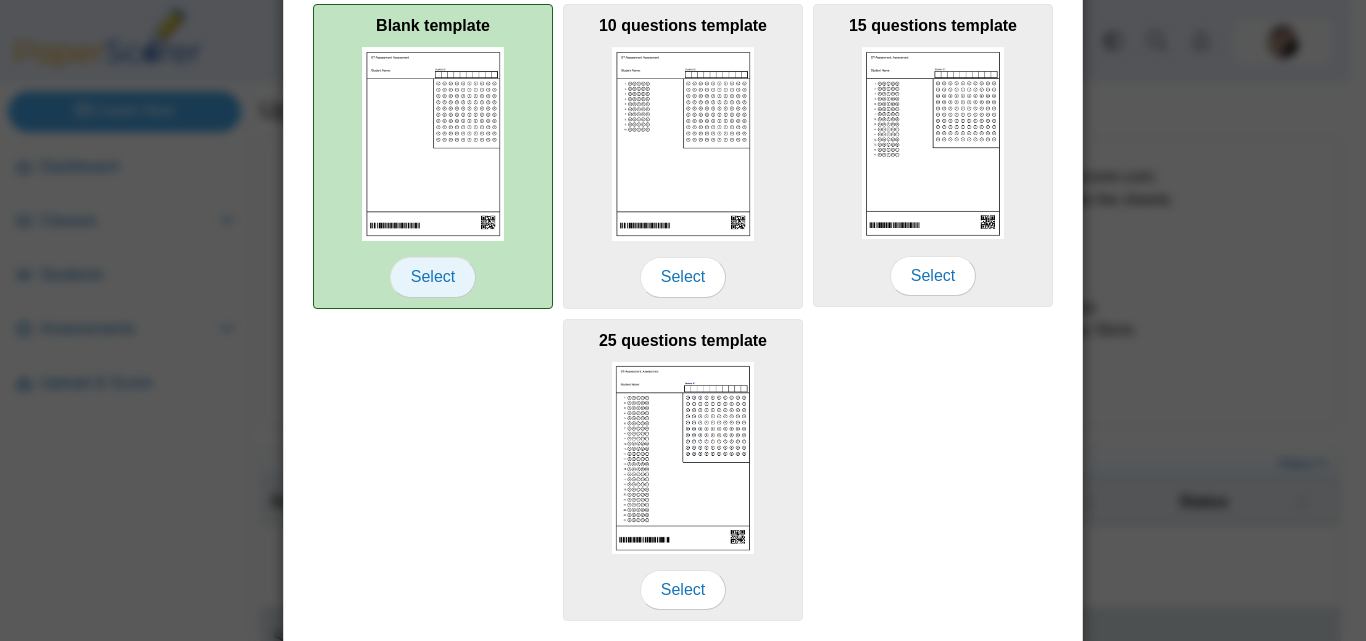 click on "Select" at bounding box center (433, 277) 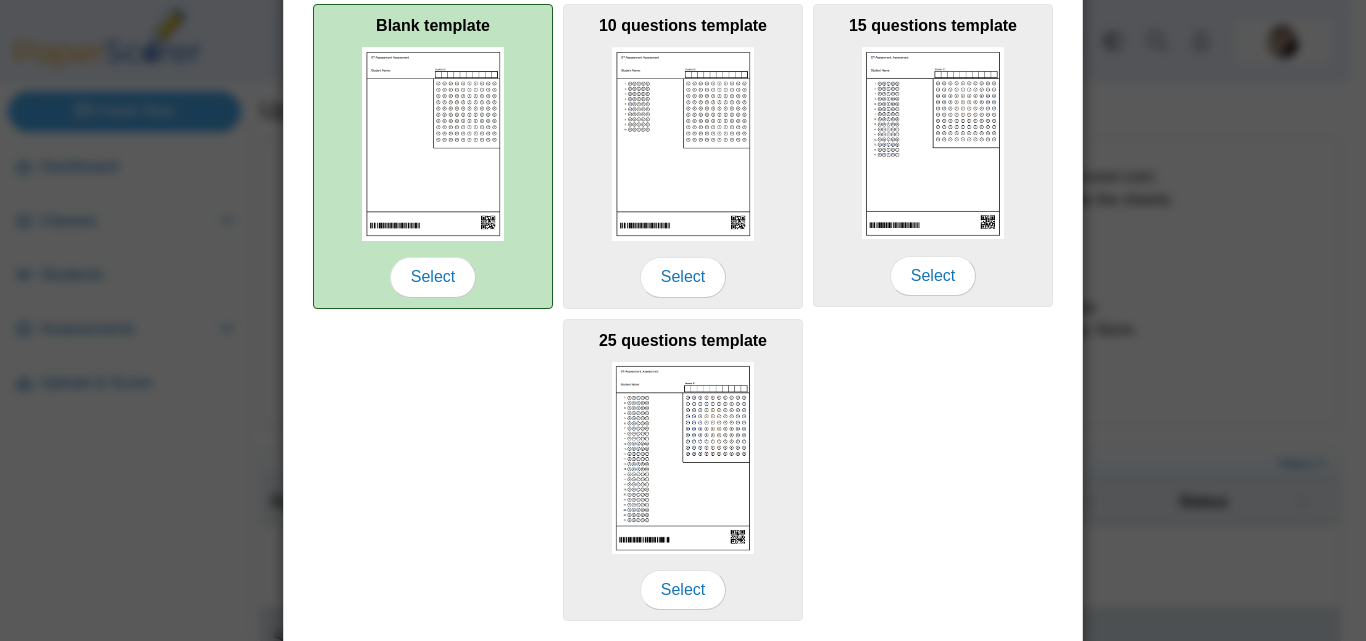 click at bounding box center [433, 143] 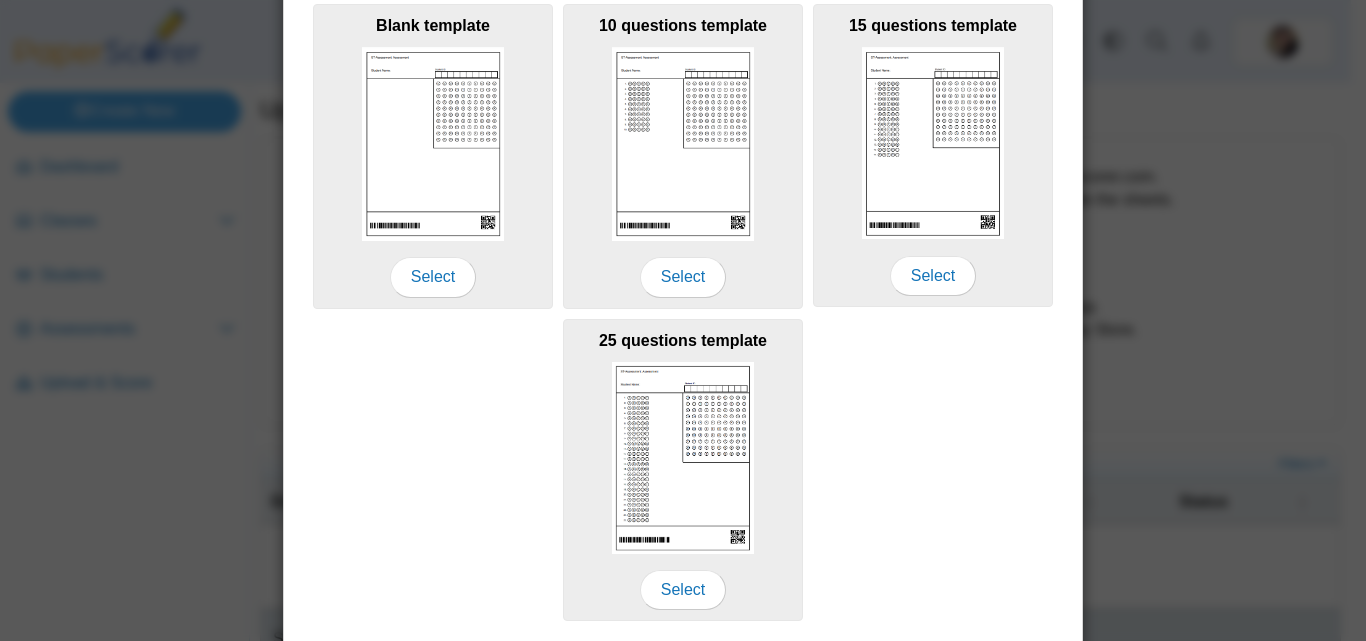 scroll, scrollTop: 455, scrollLeft: 0, axis: vertical 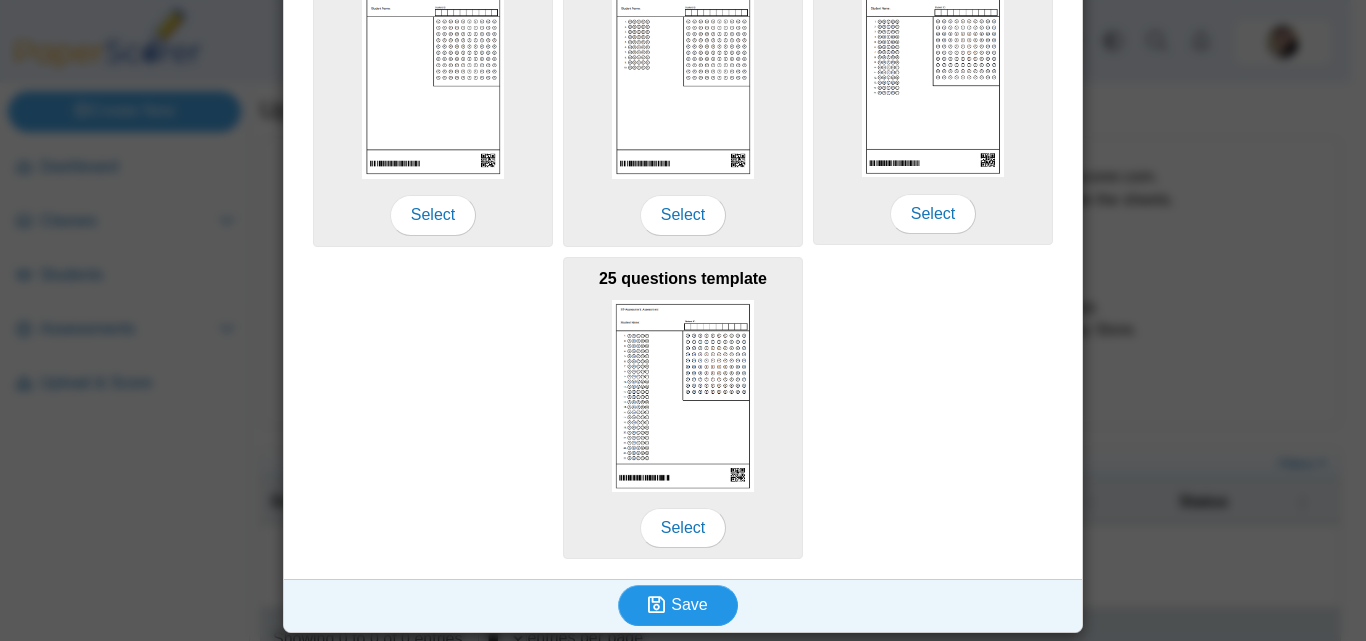 click on "Save" at bounding box center (689, 604) 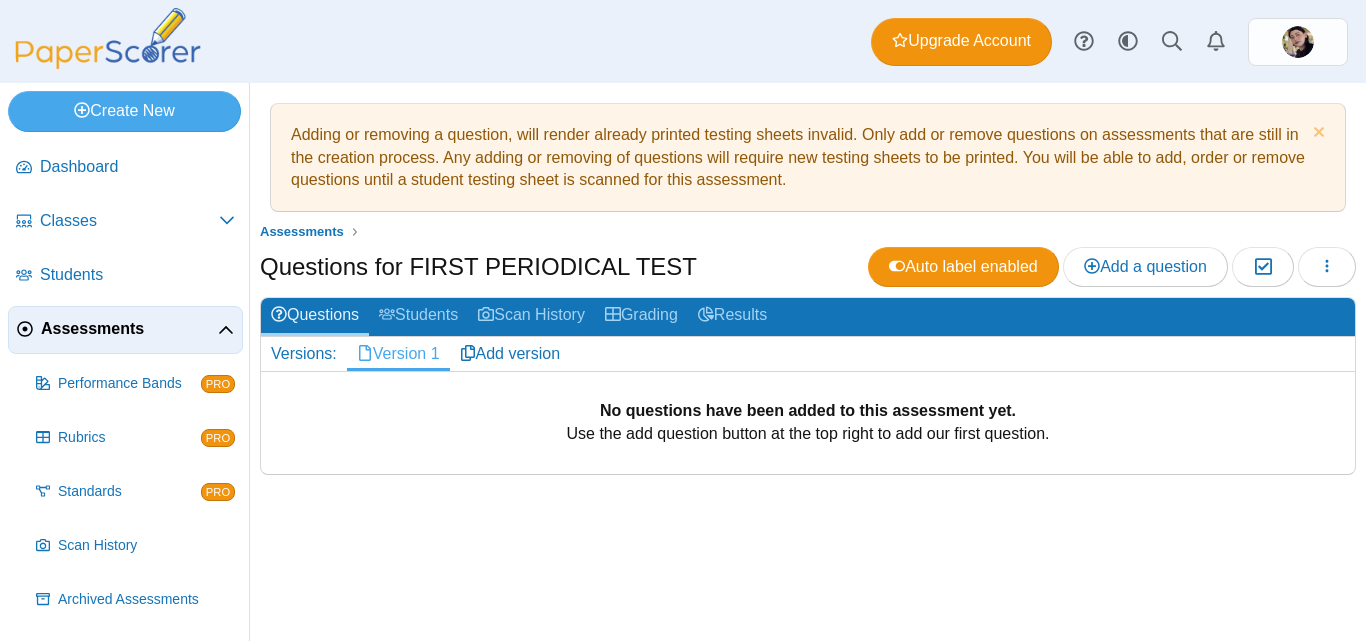 scroll, scrollTop: 0, scrollLeft: 0, axis: both 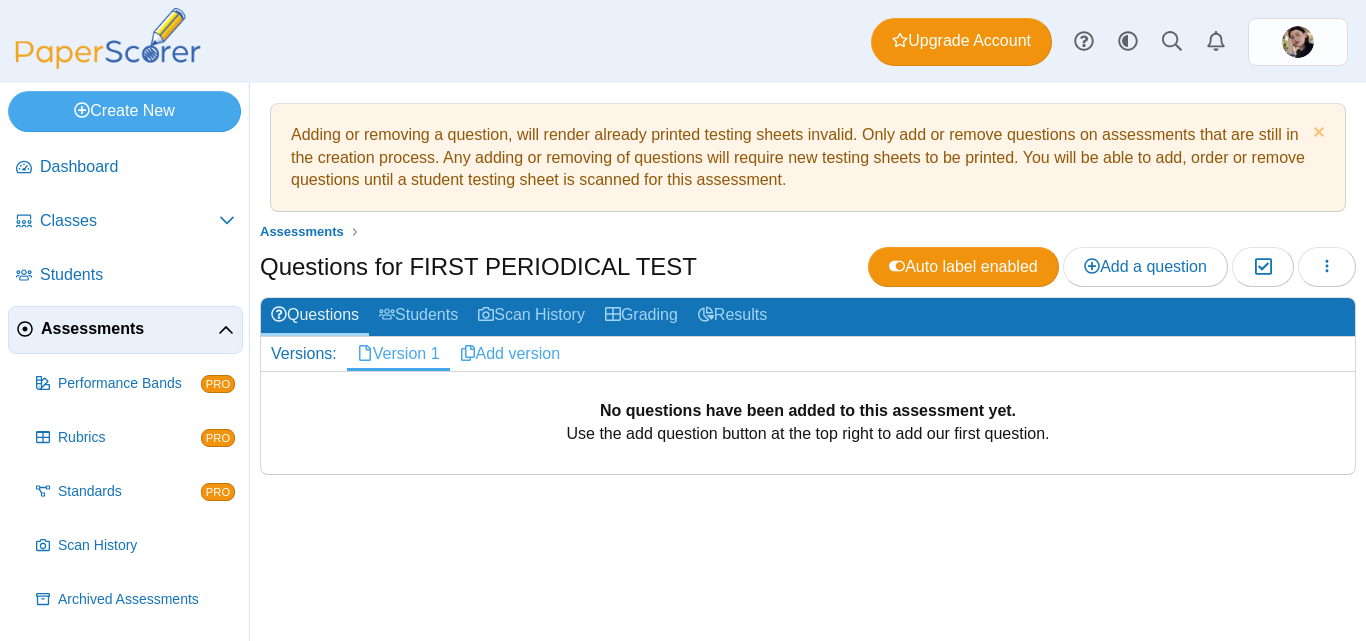 click on "Add version" at bounding box center (510, 354) 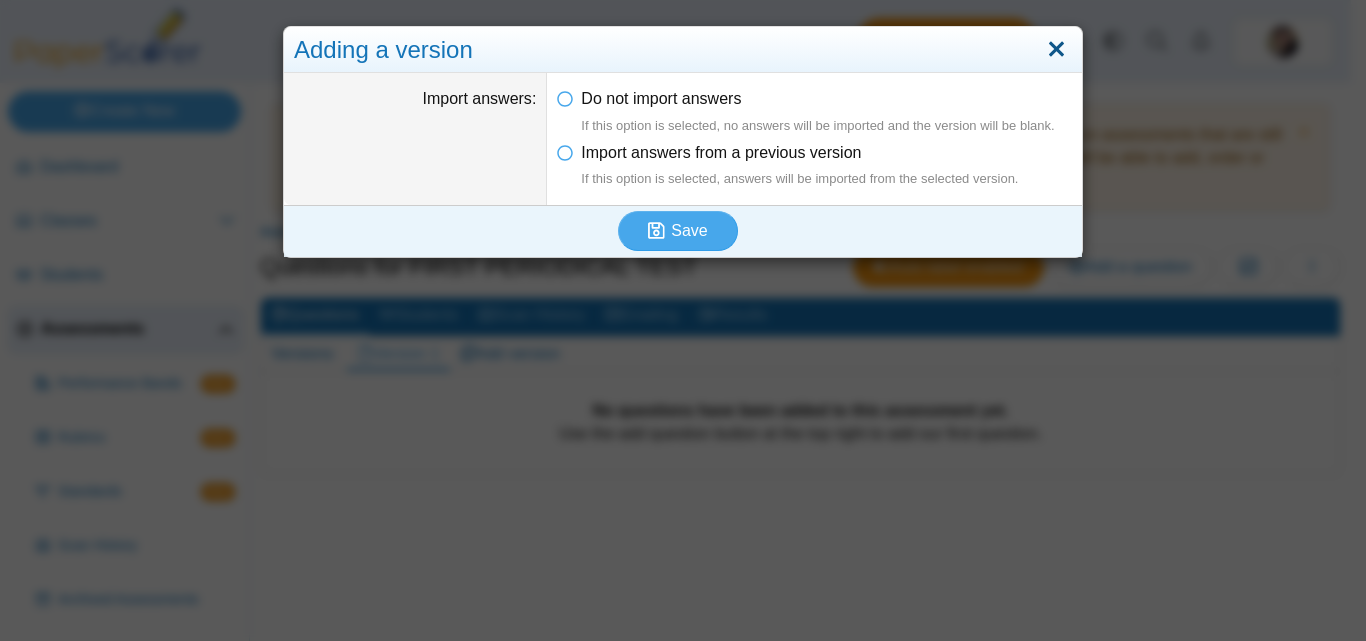 click at bounding box center [1056, 50] 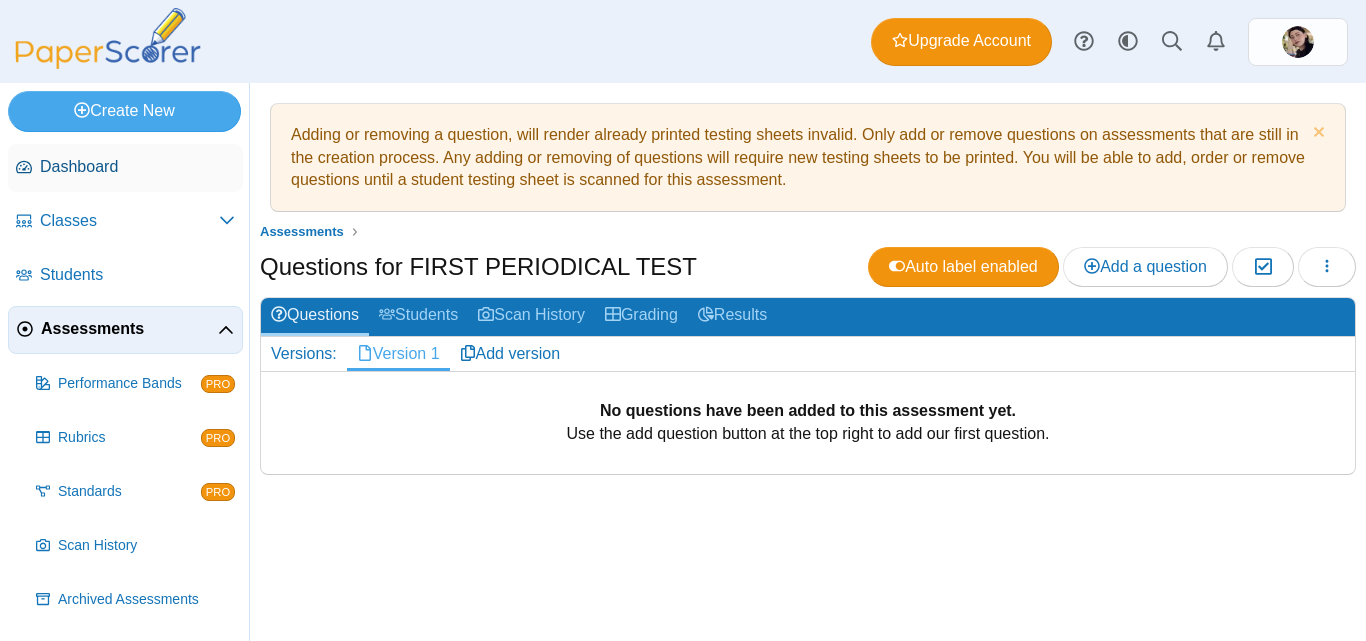 click on "Dashboard" at bounding box center (137, 167) 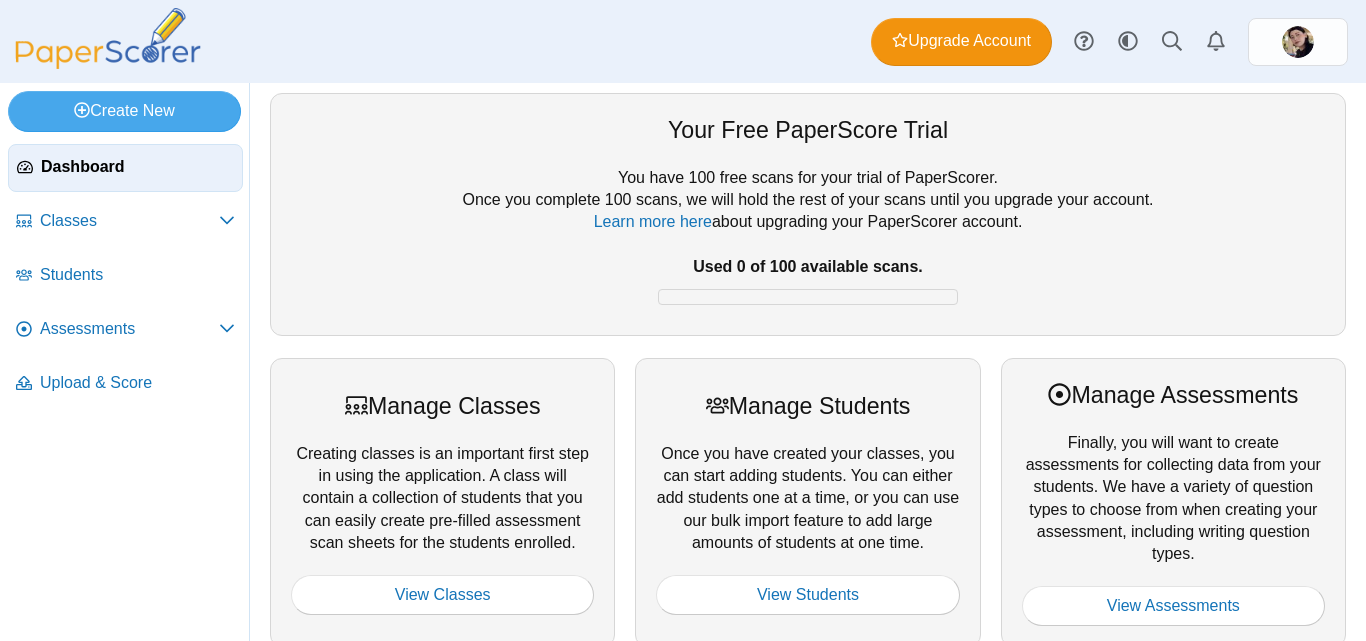 scroll, scrollTop: 0, scrollLeft: 0, axis: both 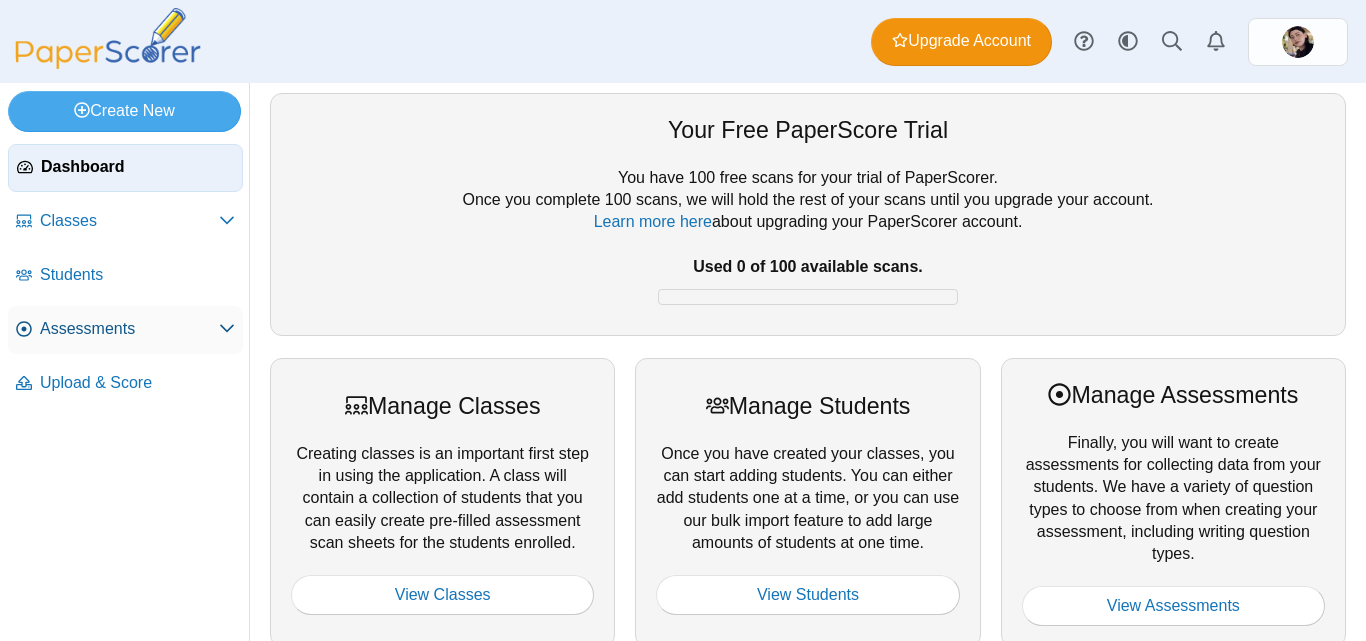 click on "Assessments" at bounding box center [129, 329] 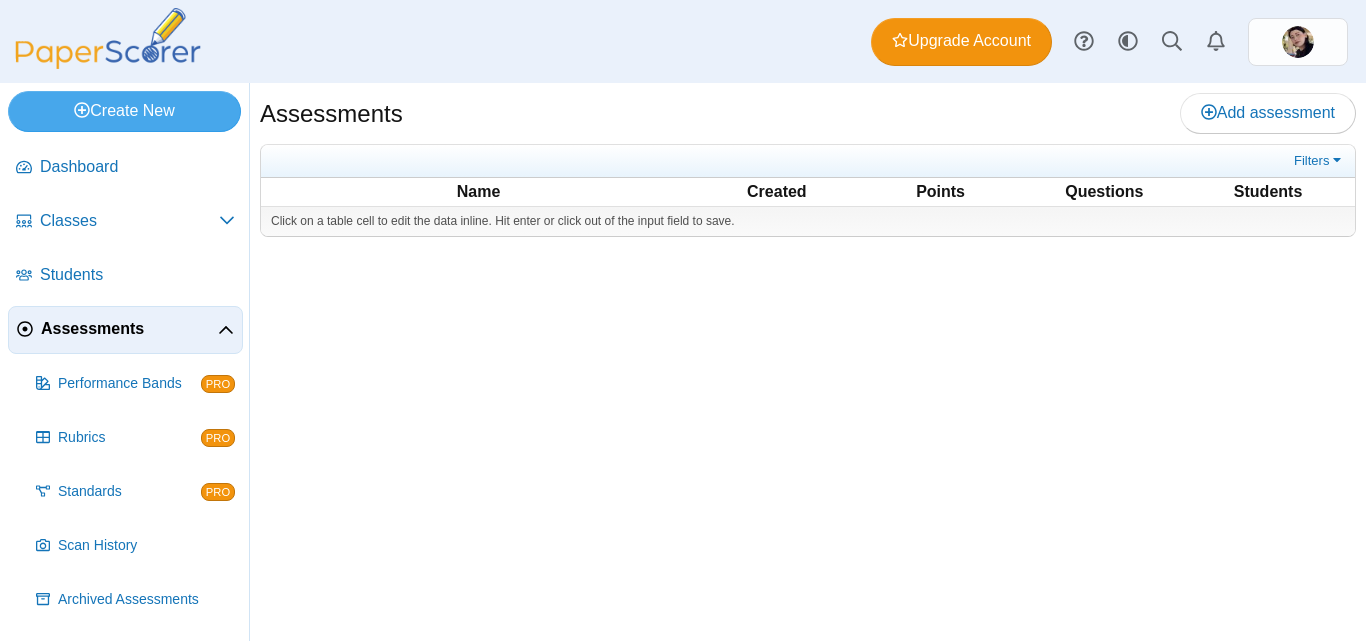 scroll, scrollTop: 0, scrollLeft: 0, axis: both 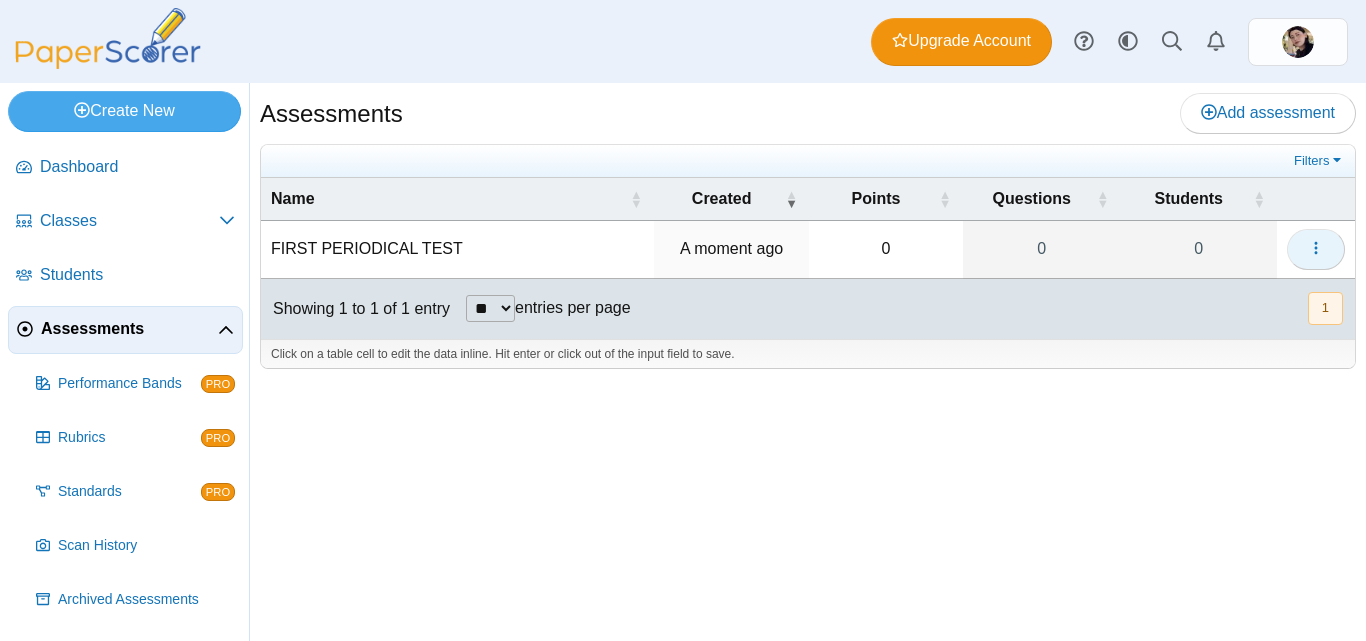 click 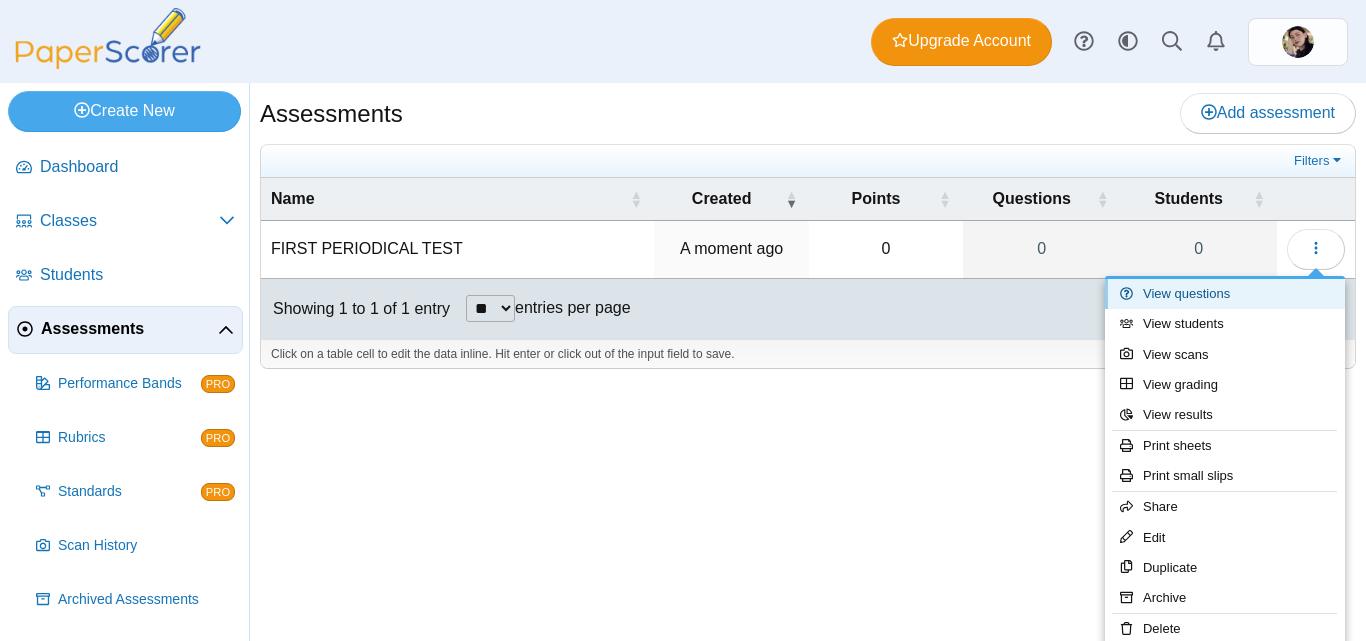 click on "View questions" at bounding box center [1225, 294] 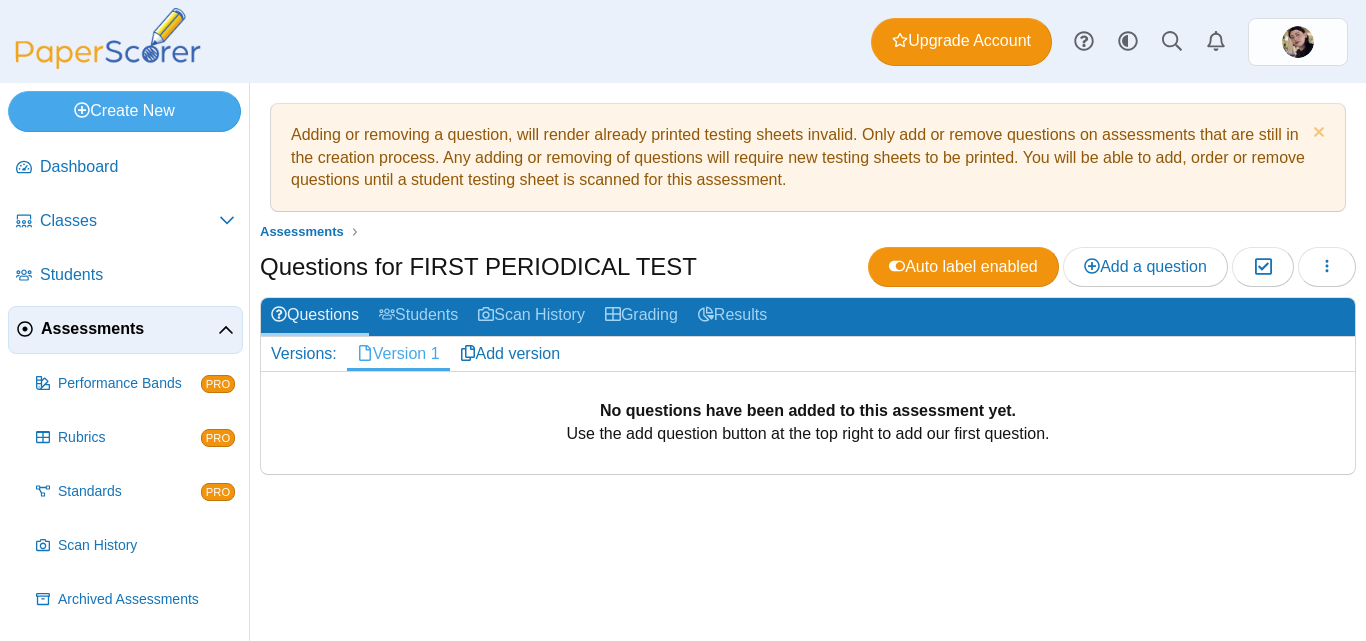 scroll, scrollTop: 0, scrollLeft: 0, axis: both 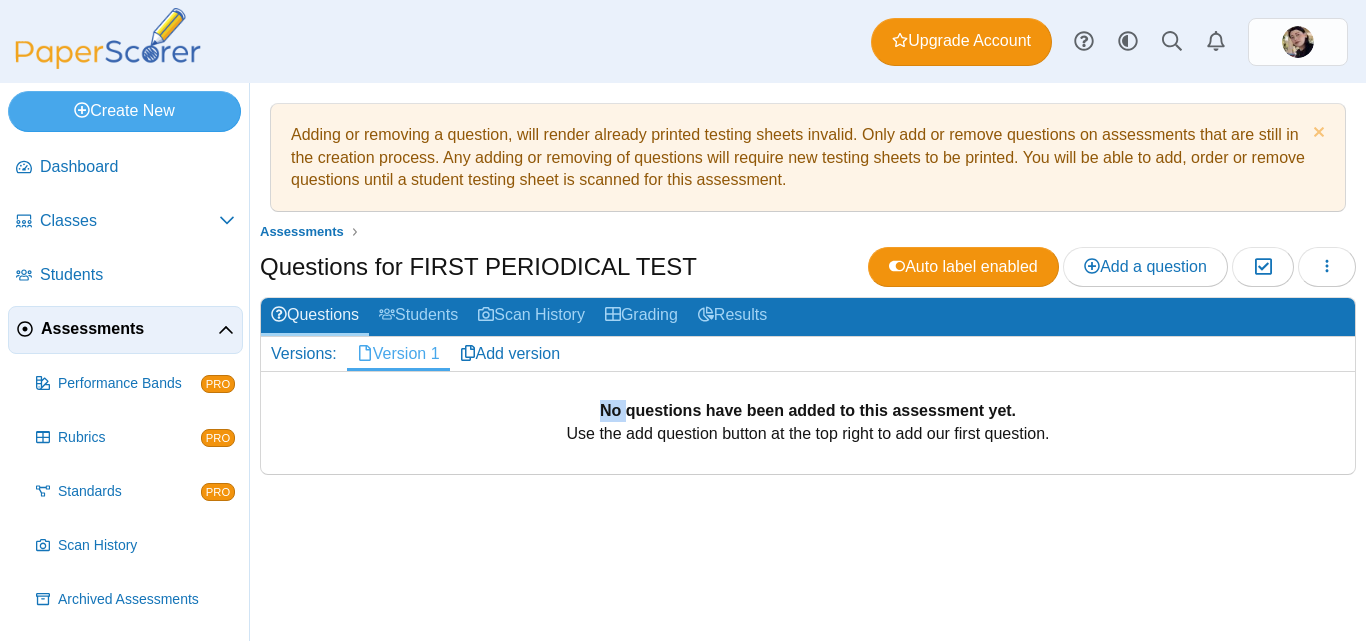 click on "No questions have been added to this assessment yet." at bounding box center (808, 410) 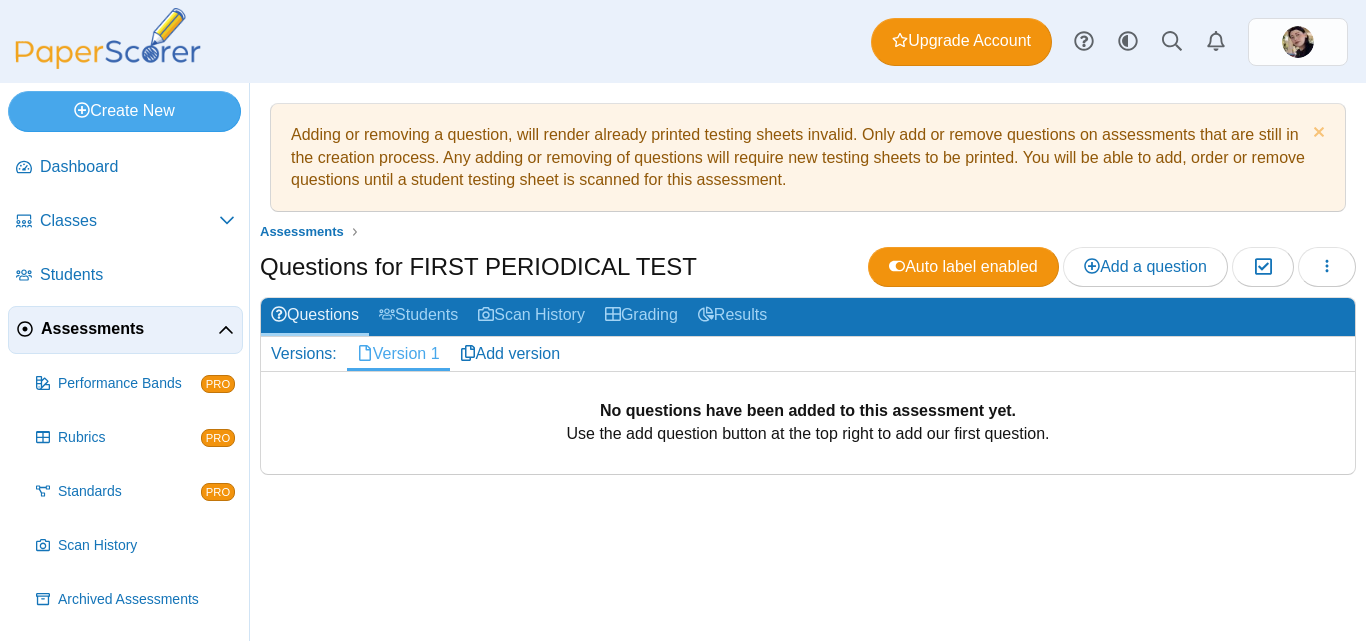 click on "No questions have been added to this assessment yet." at bounding box center [808, 410] 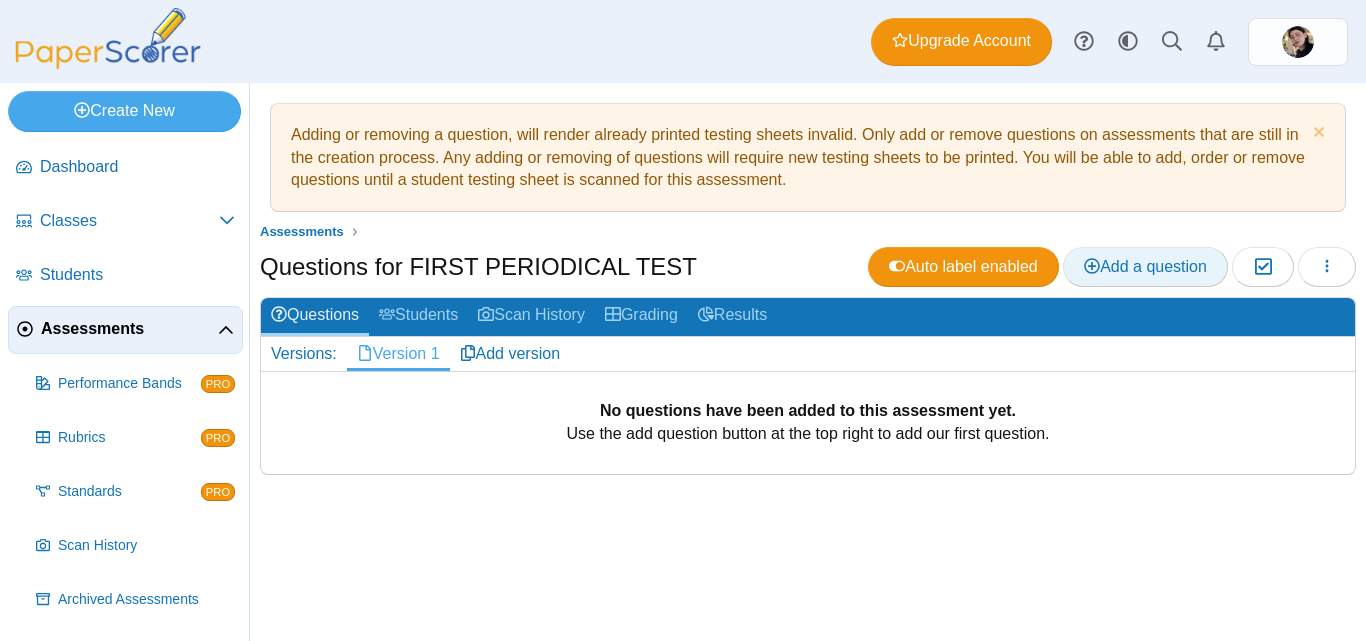 click on "Add a question" at bounding box center (1145, 266) 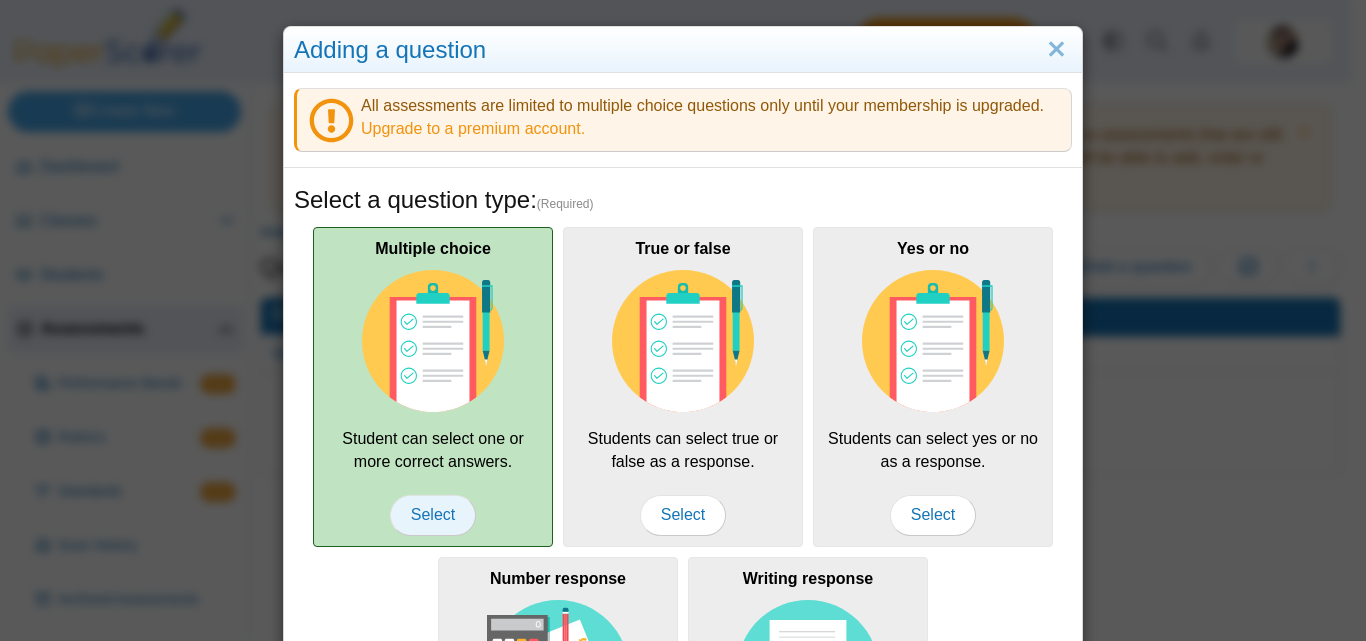 click on "Select" at bounding box center (433, 515) 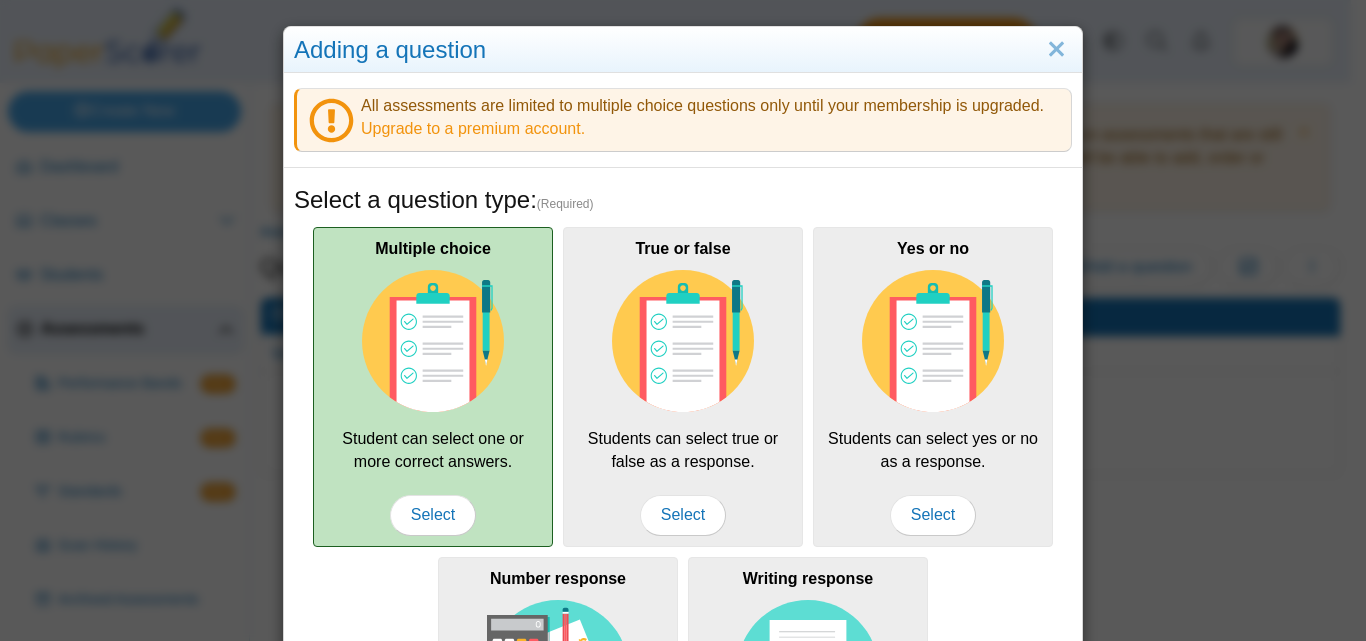 click at bounding box center [433, 341] 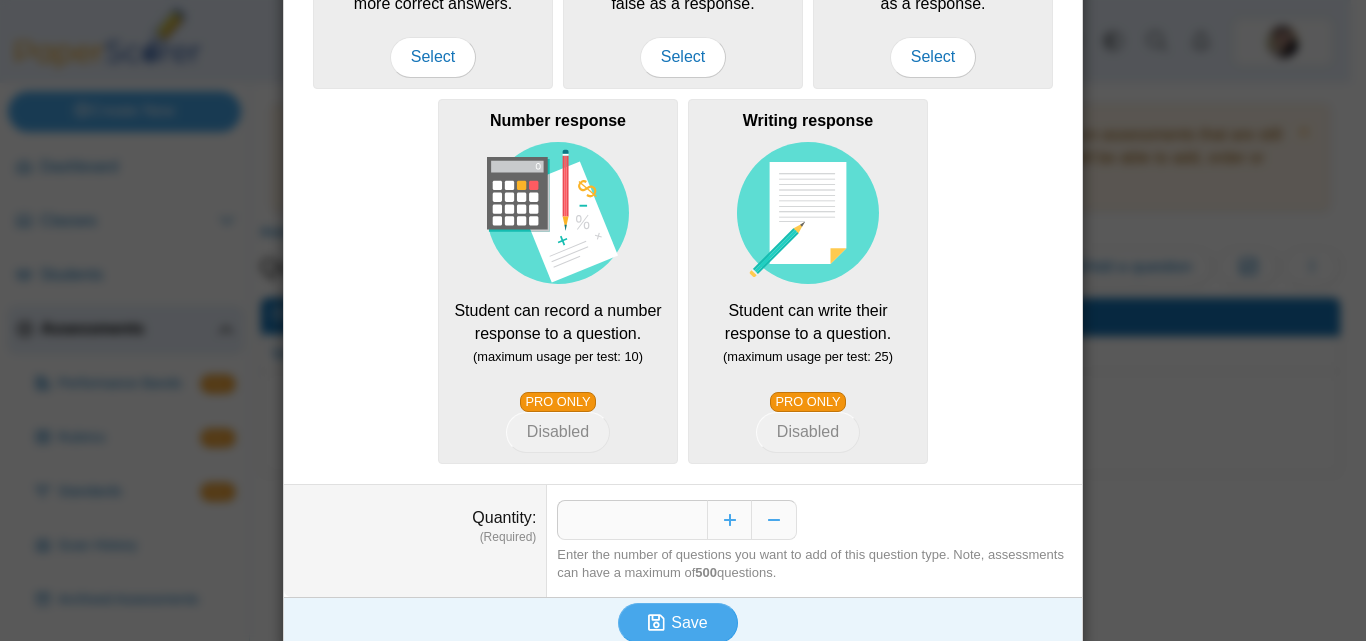 scroll, scrollTop: 475, scrollLeft: 0, axis: vertical 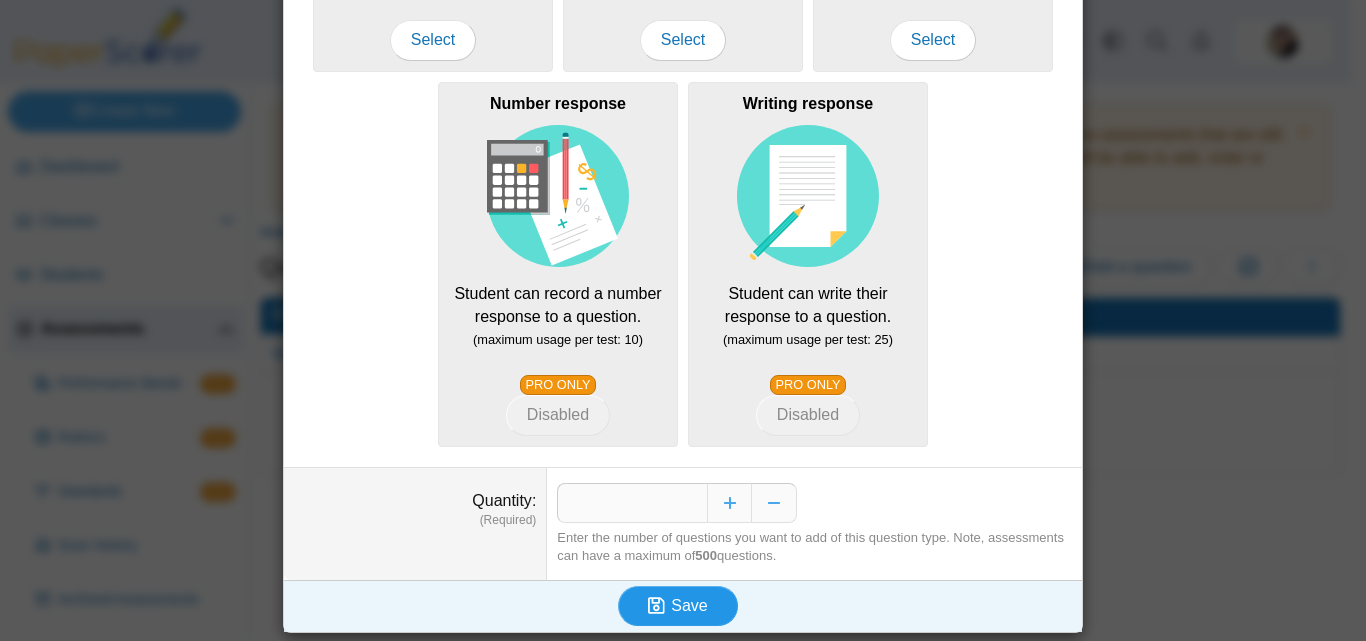 click on "Save" at bounding box center [689, 605] 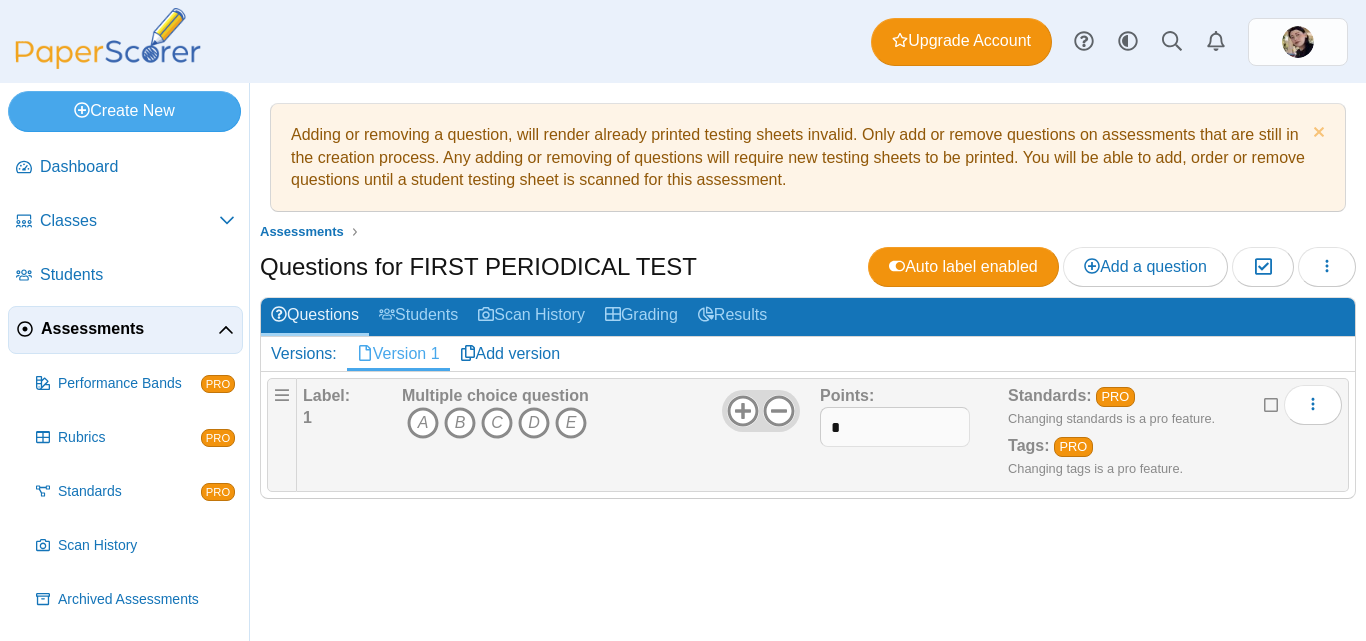 scroll, scrollTop: 0, scrollLeft: 0, axis: both 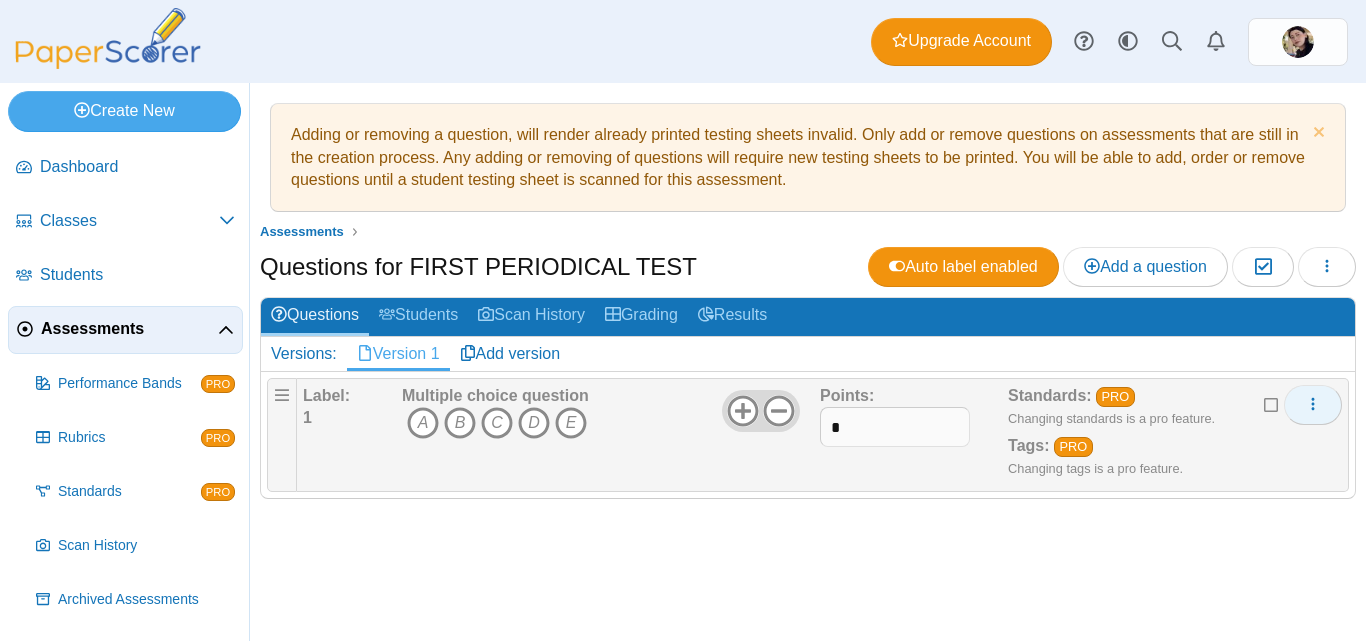click 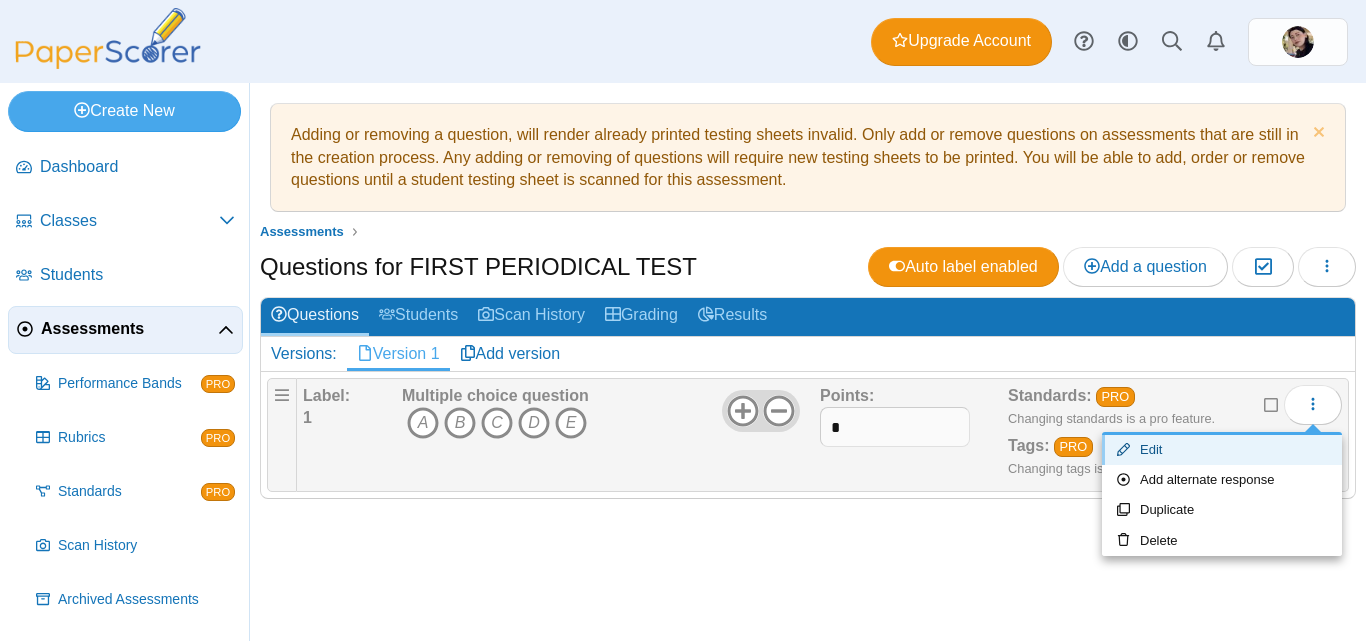 click on "Edit" at bounding box center [1222, 450] 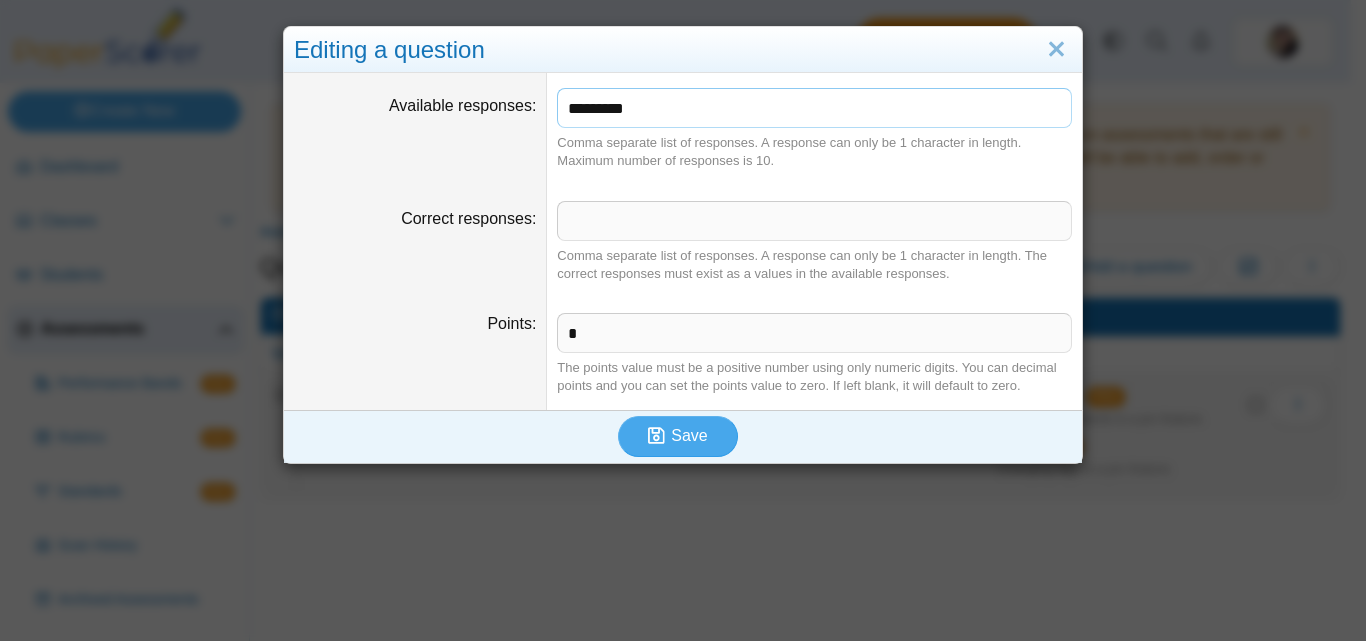 click on "*********" at bounding box center (814, 108) 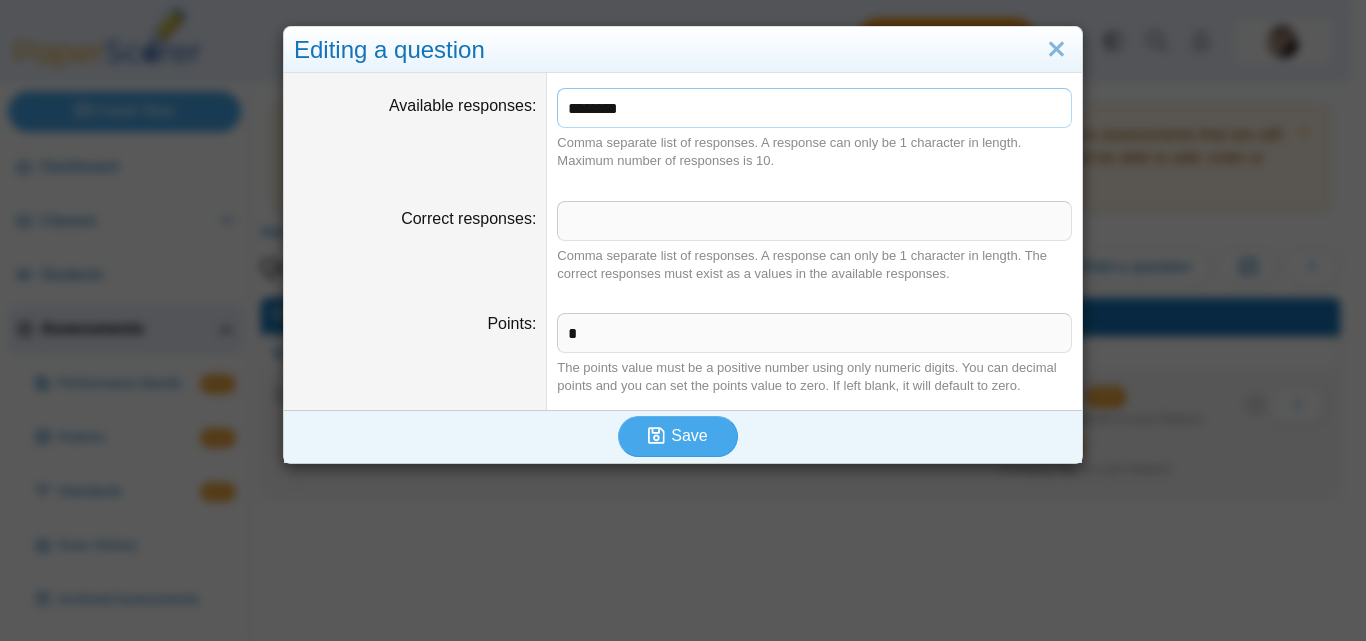 type on "********" 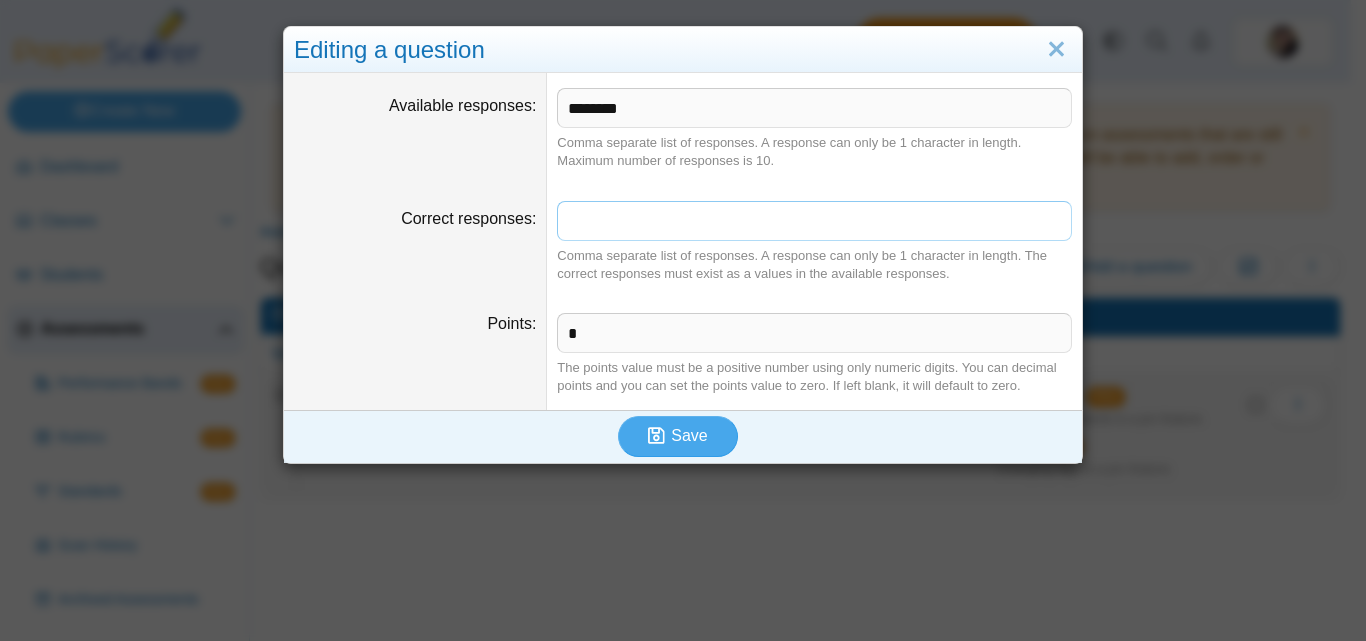 click on "Correct responses" at bounding box center [814, 221] 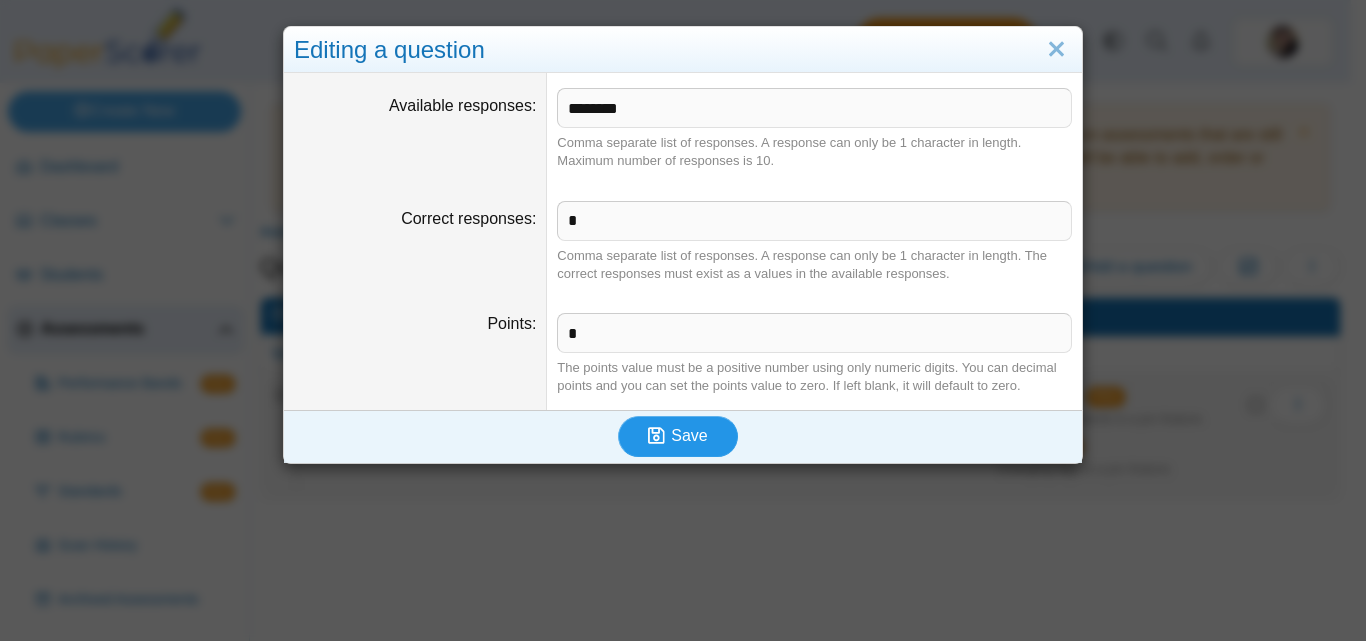 click 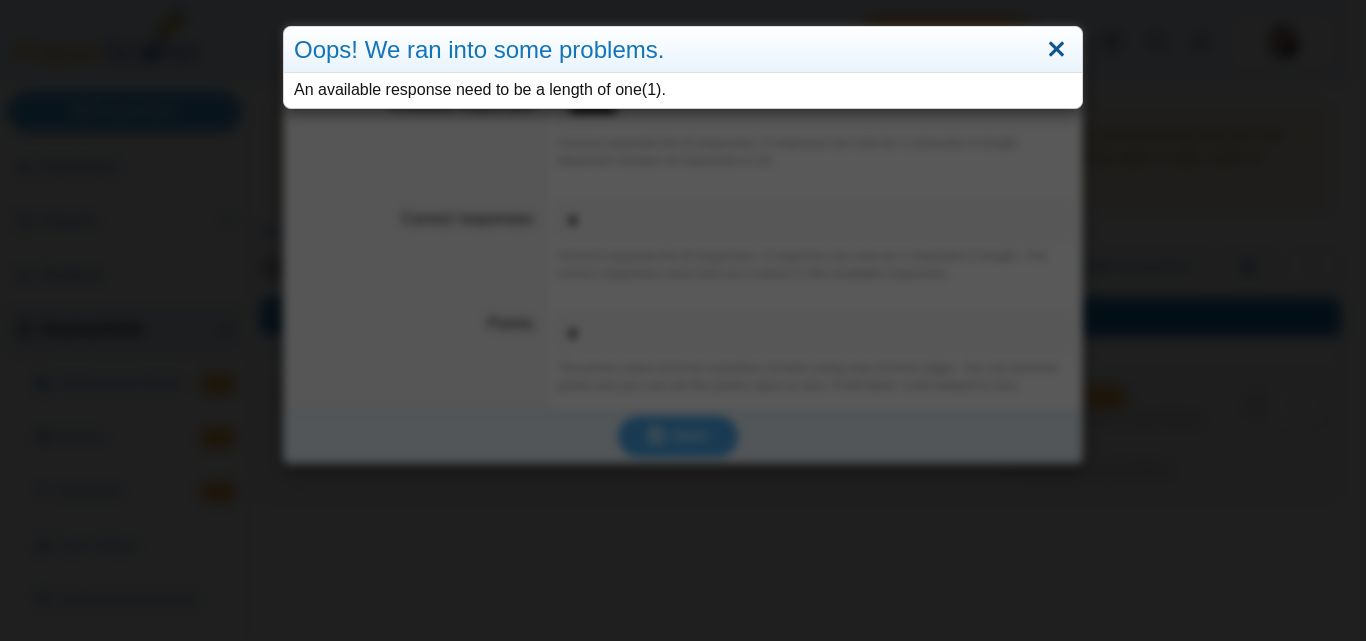 click at bounding box center [1056, 50] 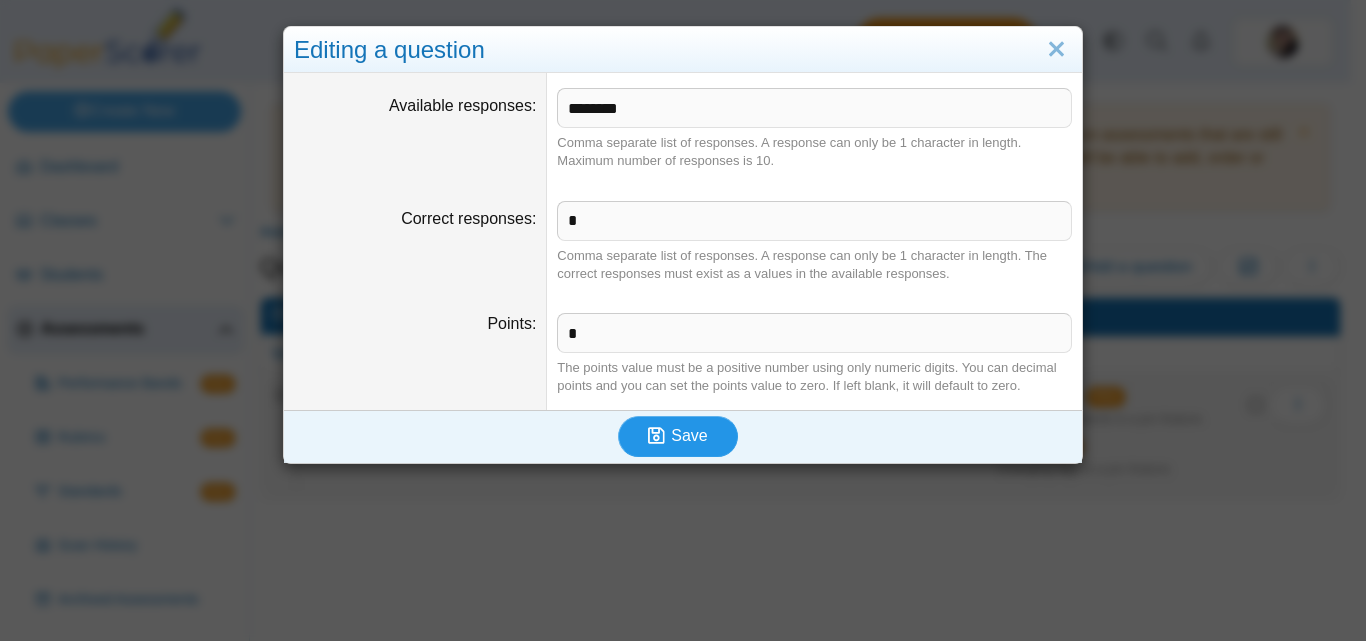 click 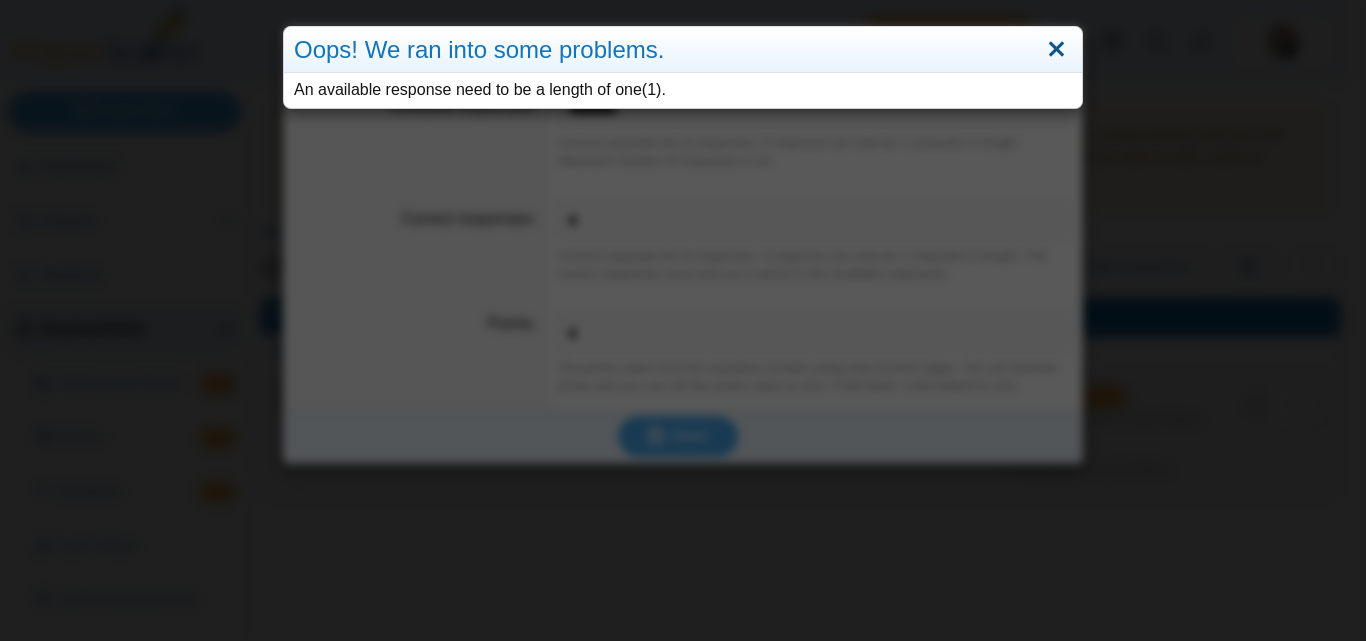 click at bounding box center (1056, 50) 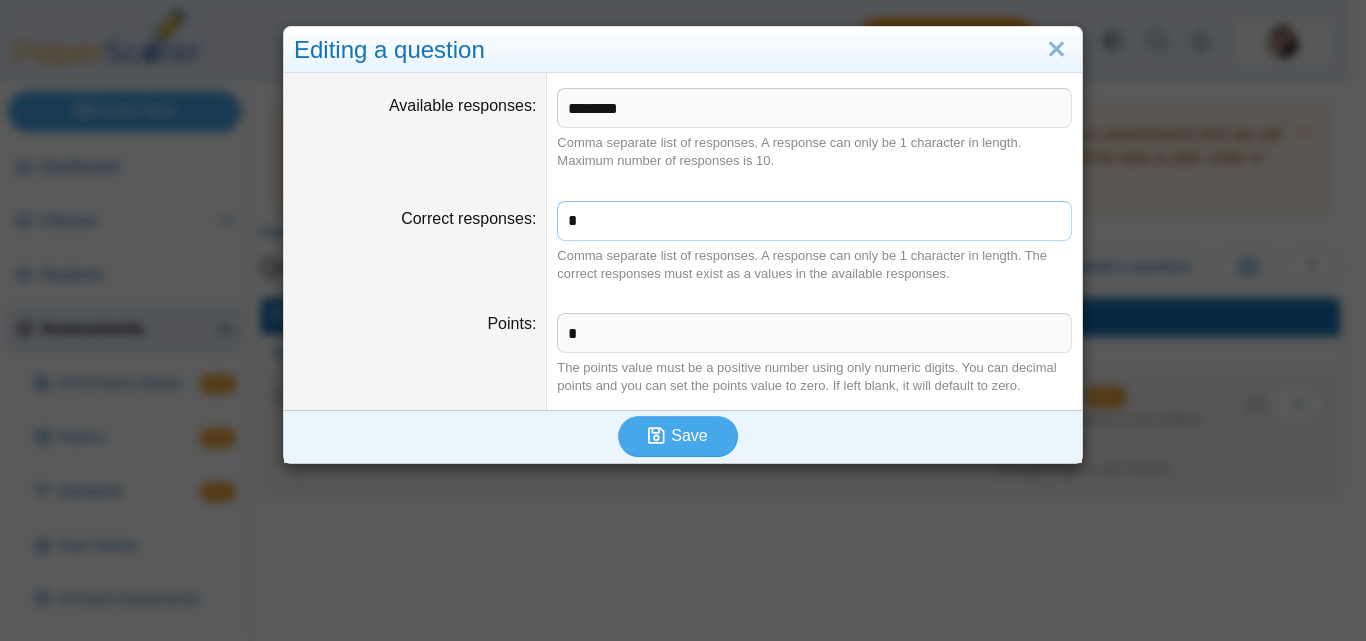 click on "*" at bounding box center [814, 221] 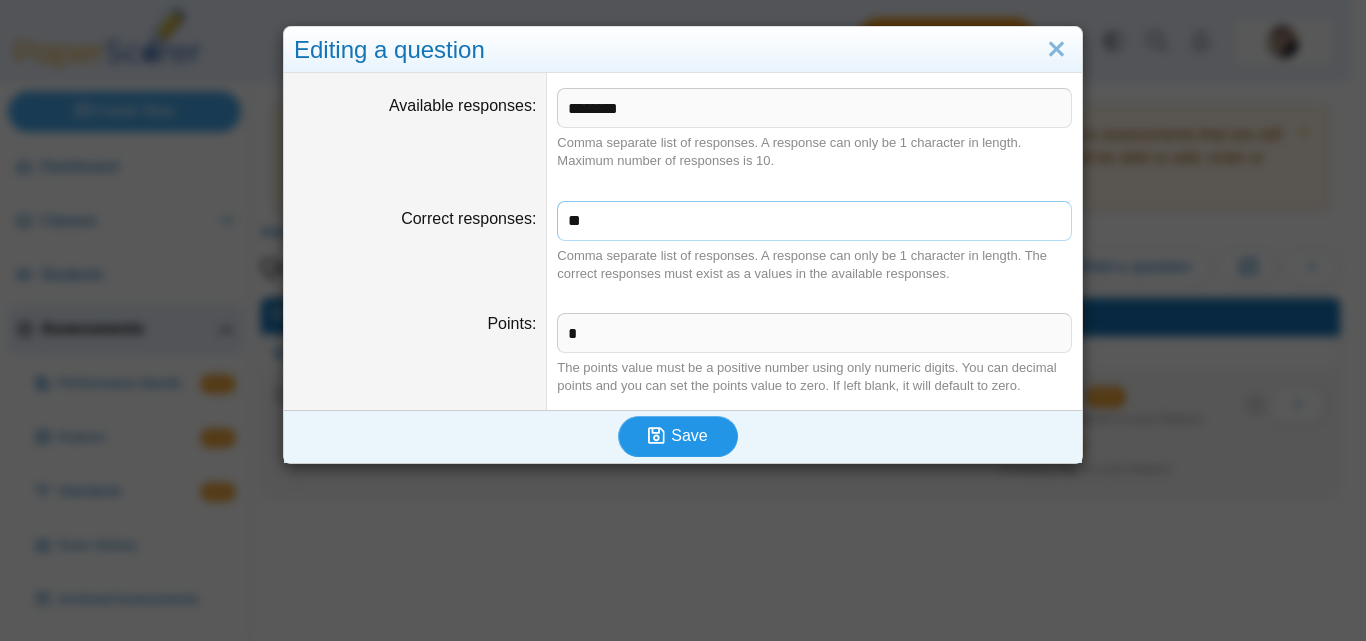 type on "**" 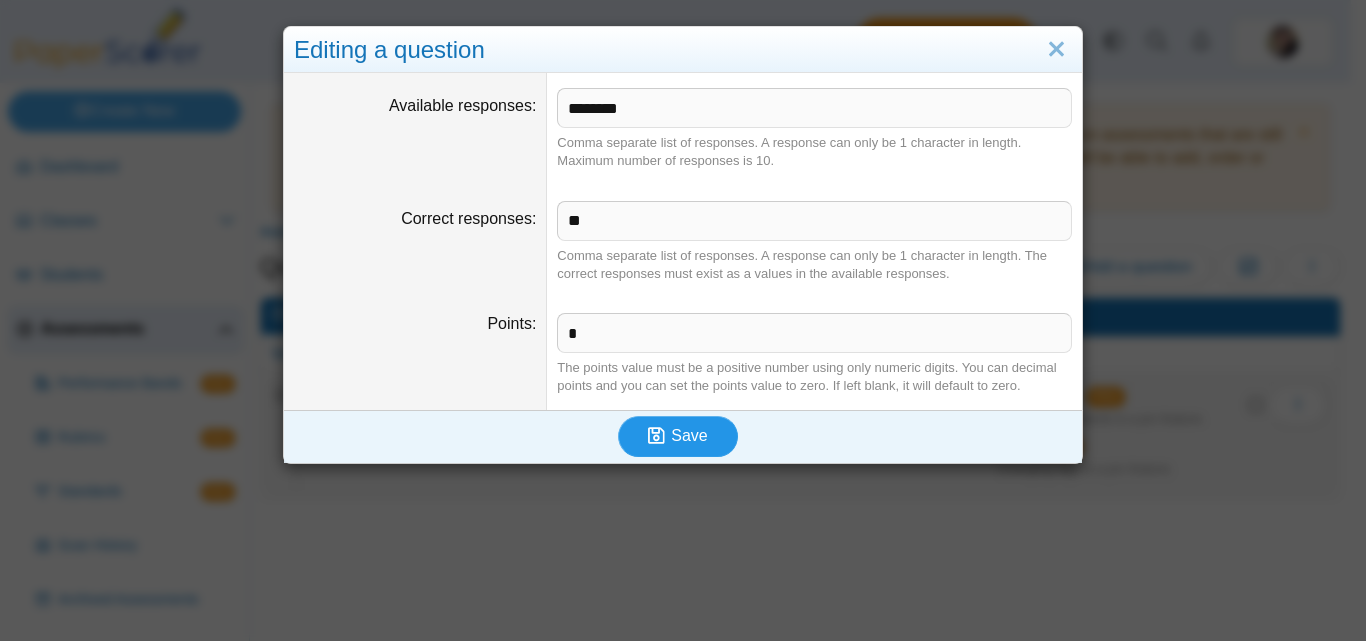 click on "Save" at bounding box center (689, 435) 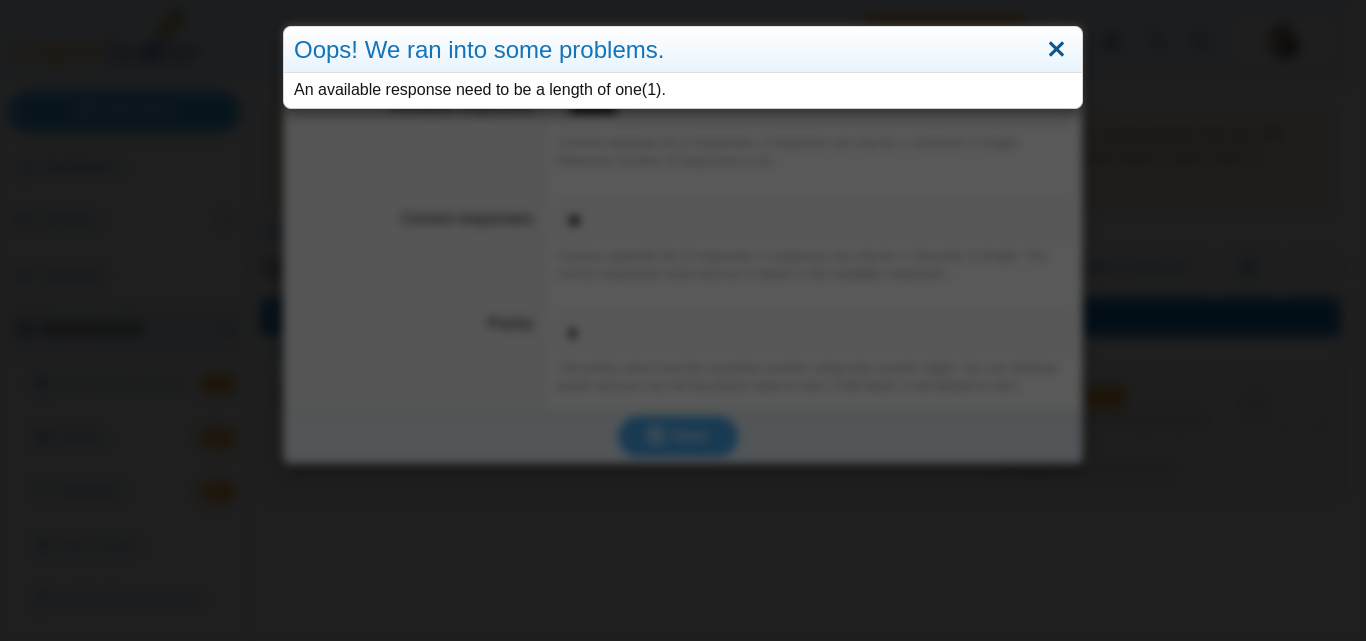 click at bounding box center (1056, 50) 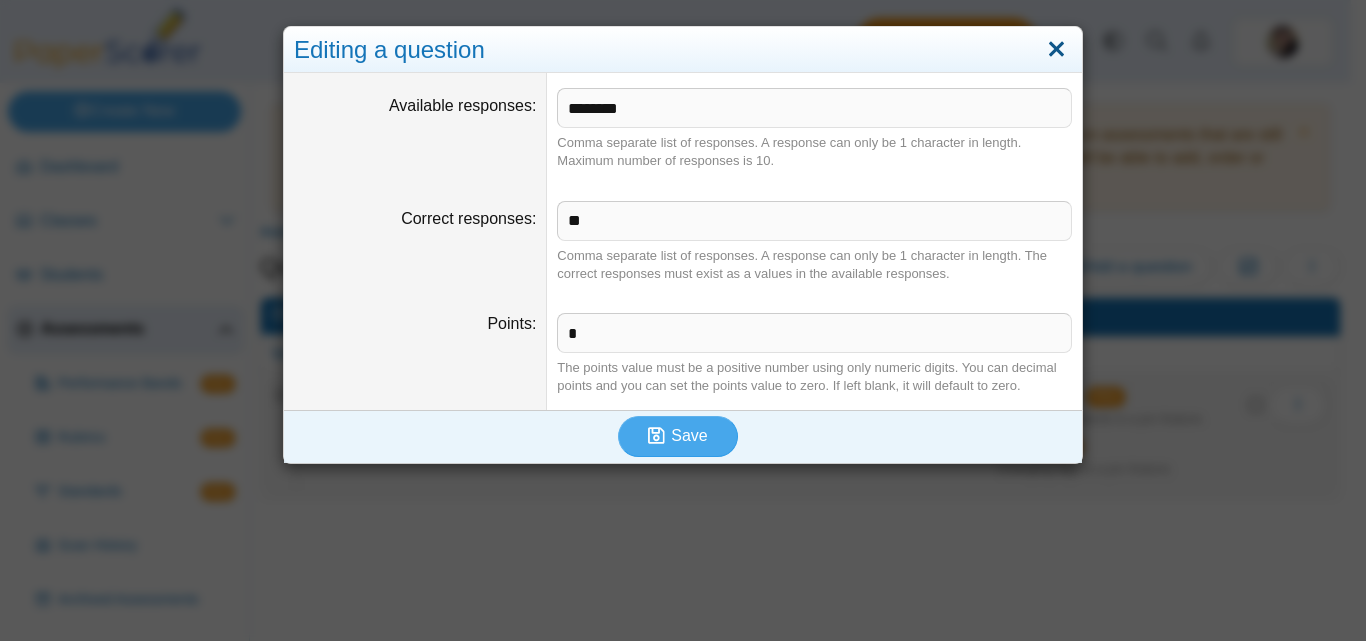 click at bounding box center (1056, 50) 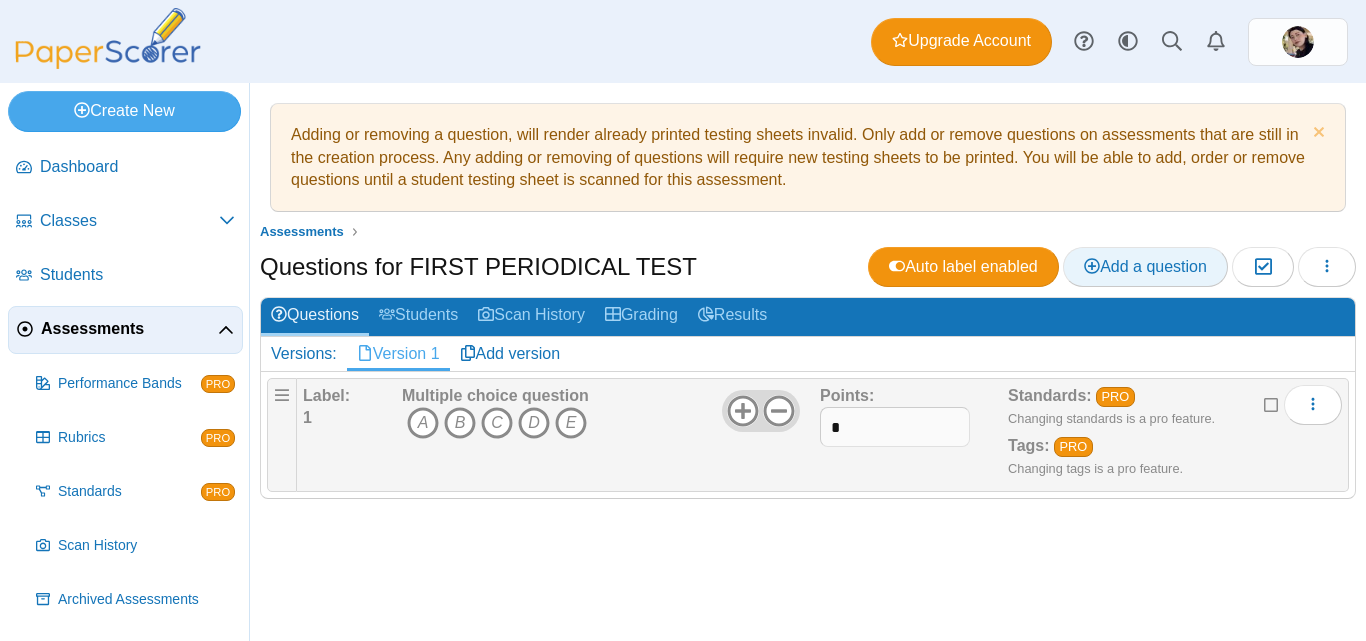 click on "Add a question" at bounding box center [1145, 266] 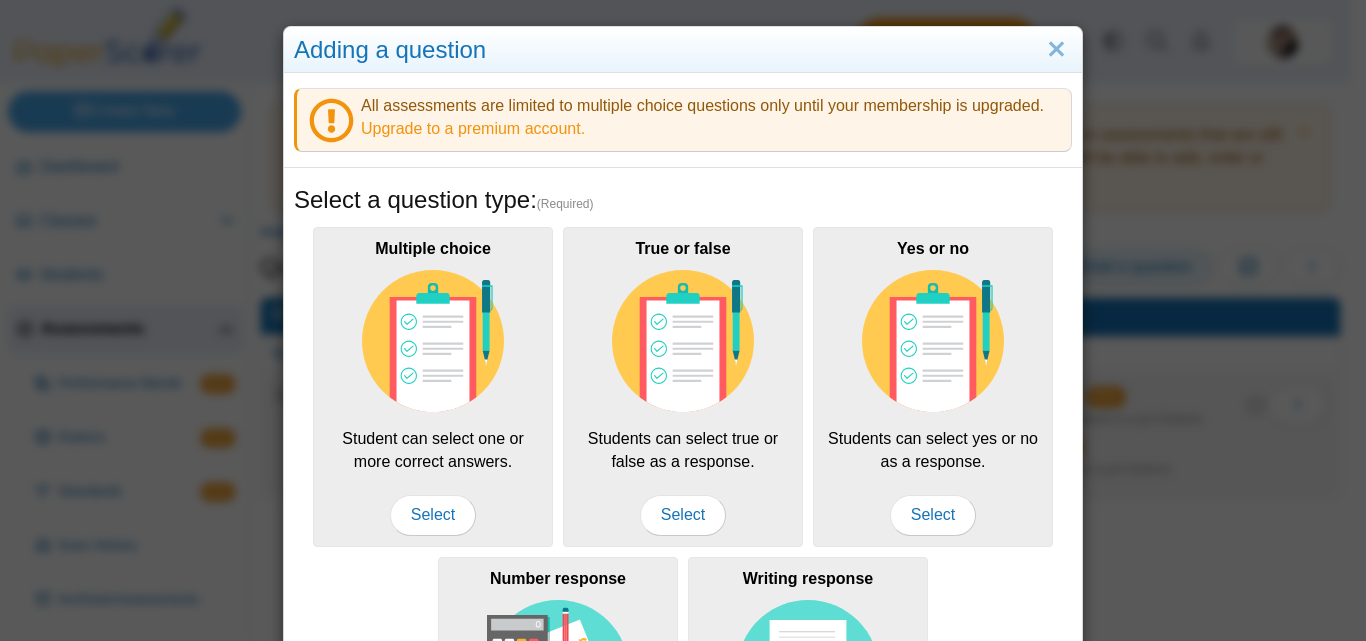 scroll, scrollTop: 0, scrollLeft: 0, axis: both 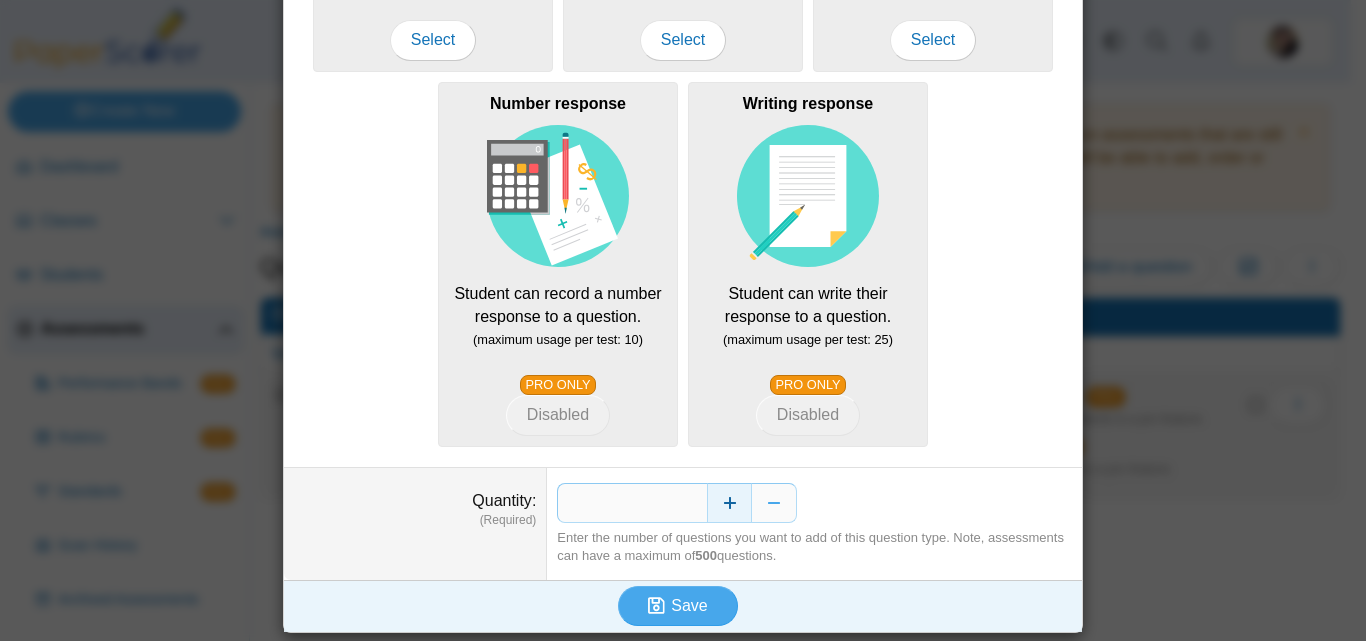 click at bounding box center (729, 503) 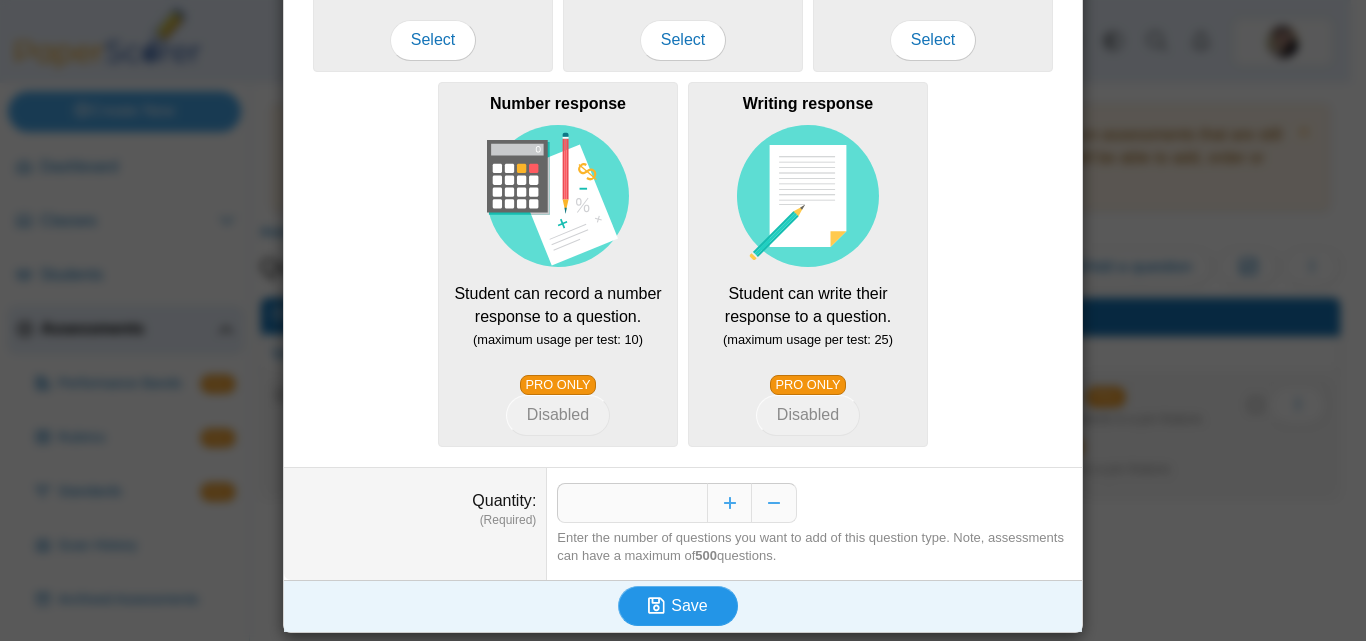 click 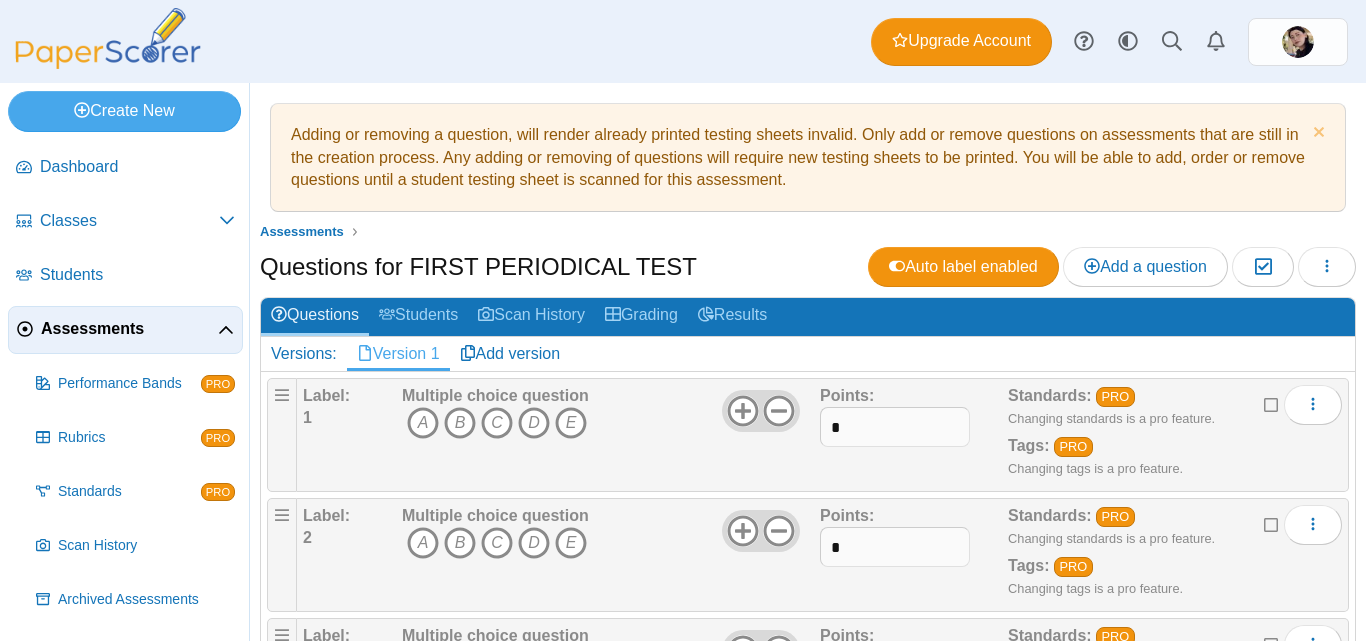 scroll, scrollTop: 0, scrollLeft: 0, axis: both 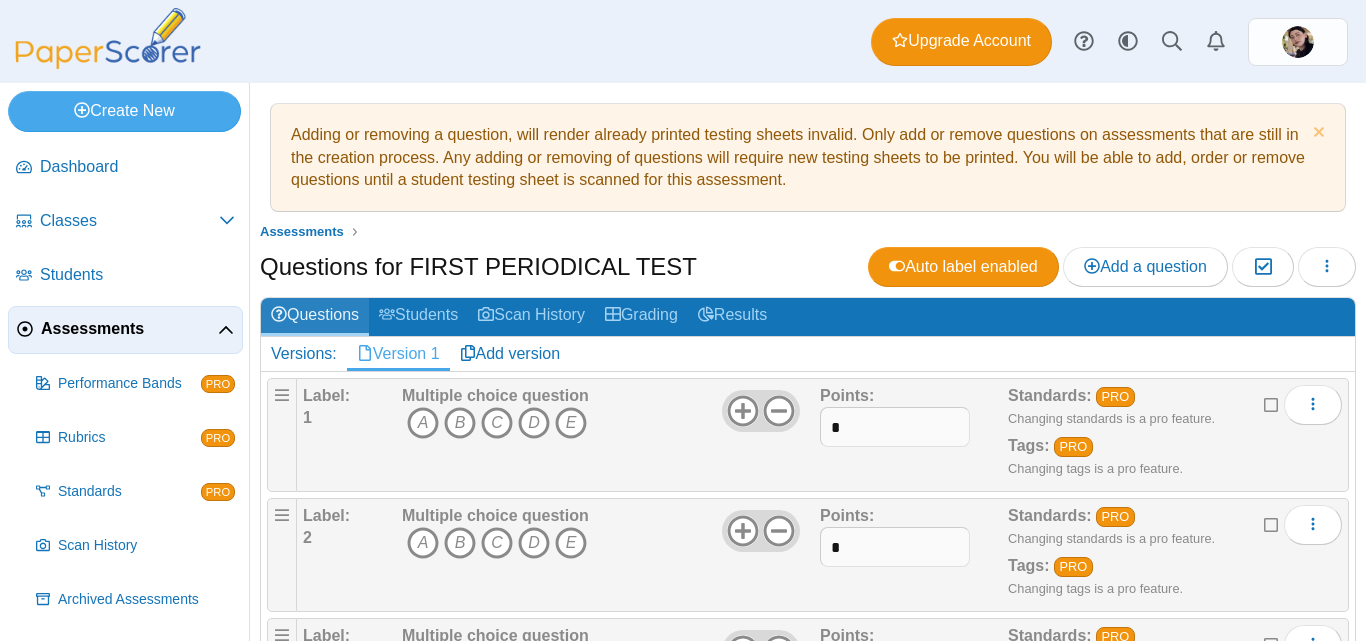 click on "Questions" at bounding box center (315, 316) 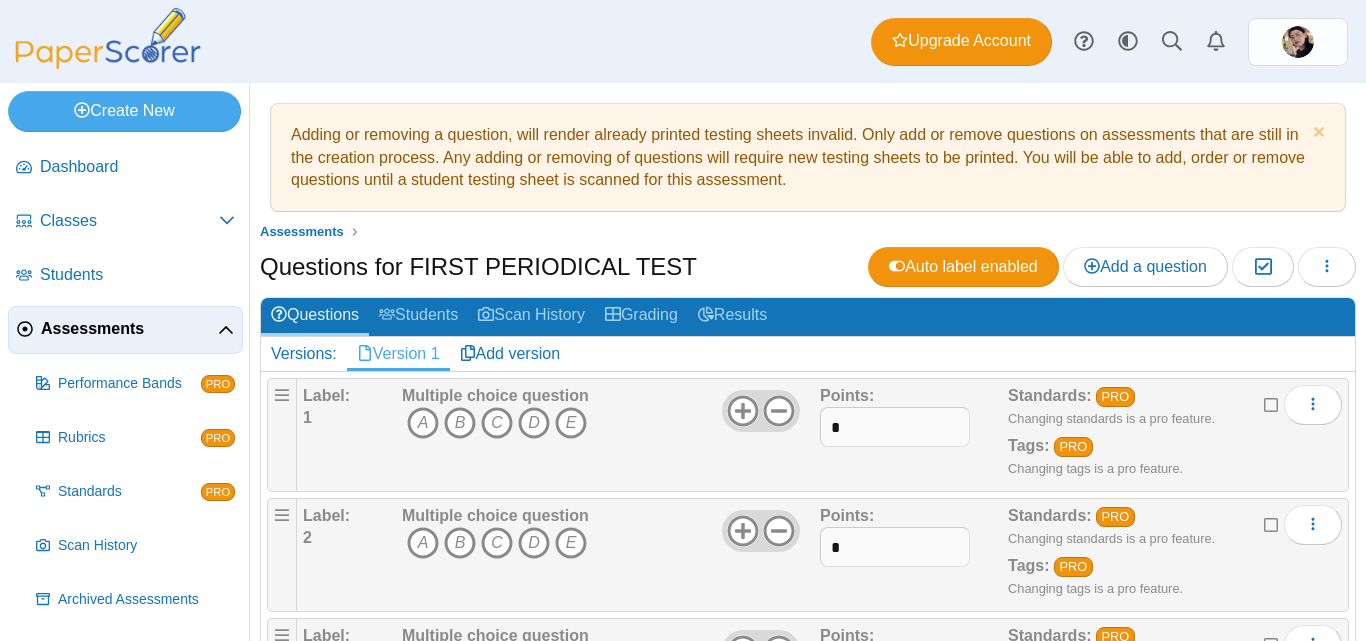 scroll, scrollTop: 0, scrollLeft: 0, axis: both 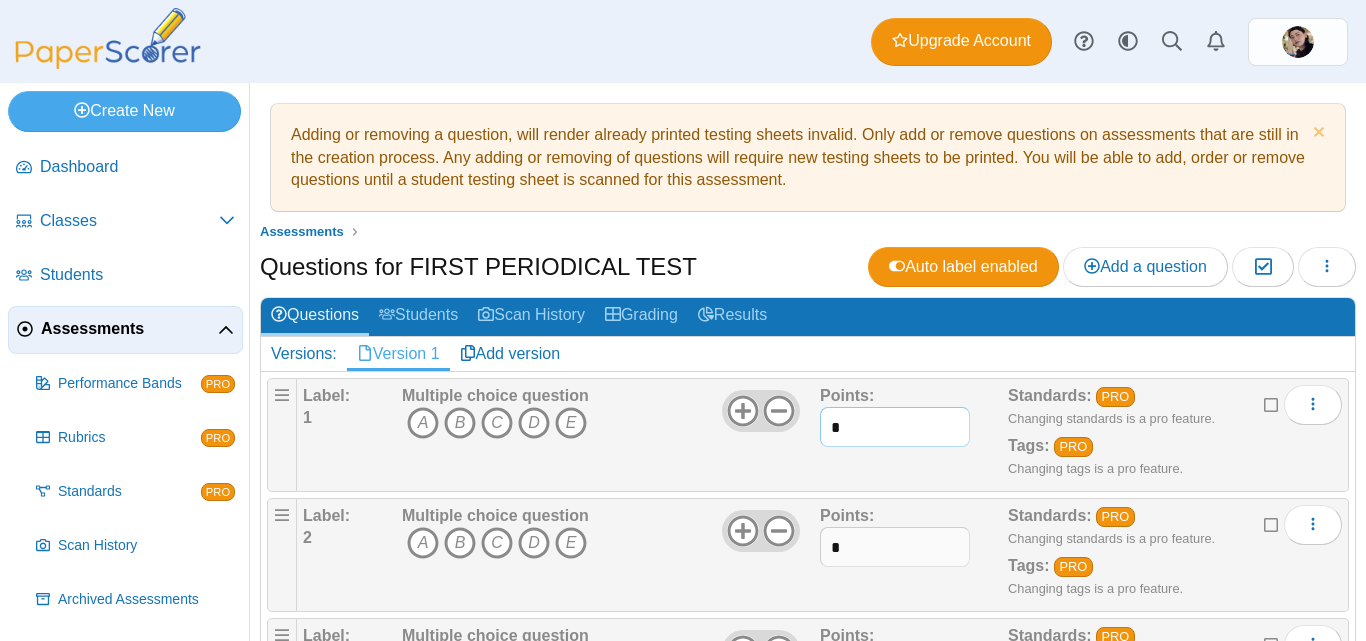 click on "*" at bounding box center [895, 427] 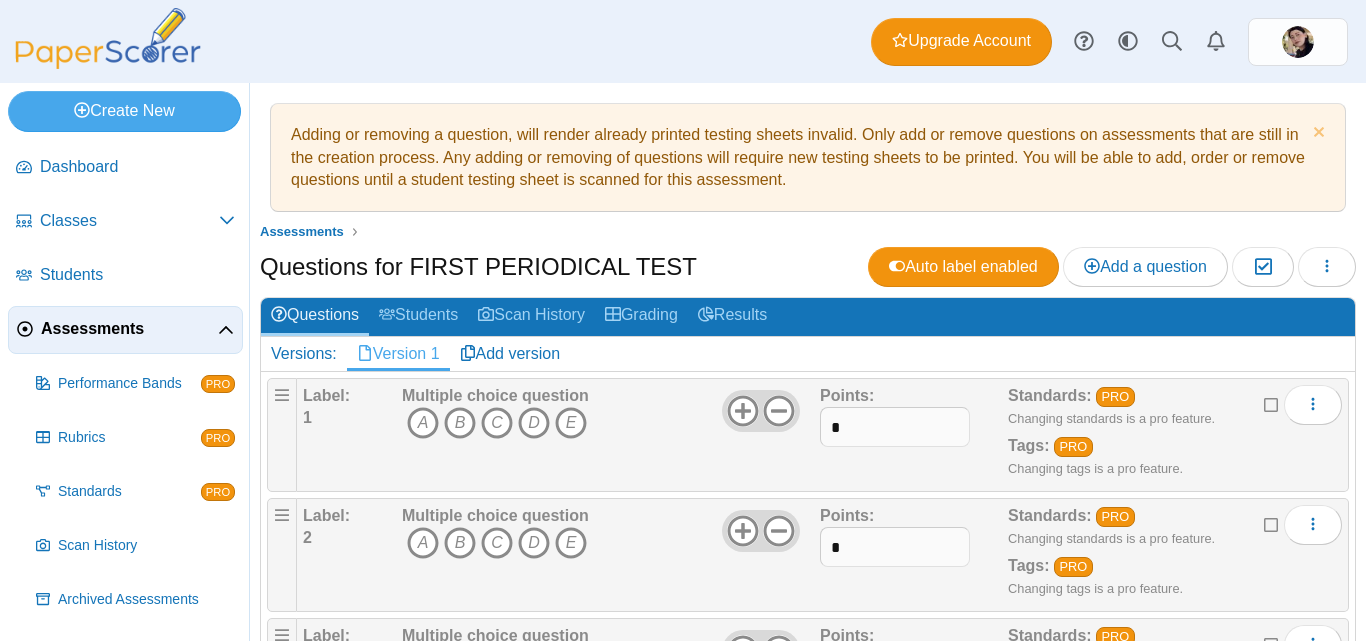 drag, startPoint x: 867, startPoint y: 434, endPoint x: 773, endPoint y: 439, distance: 94.13288 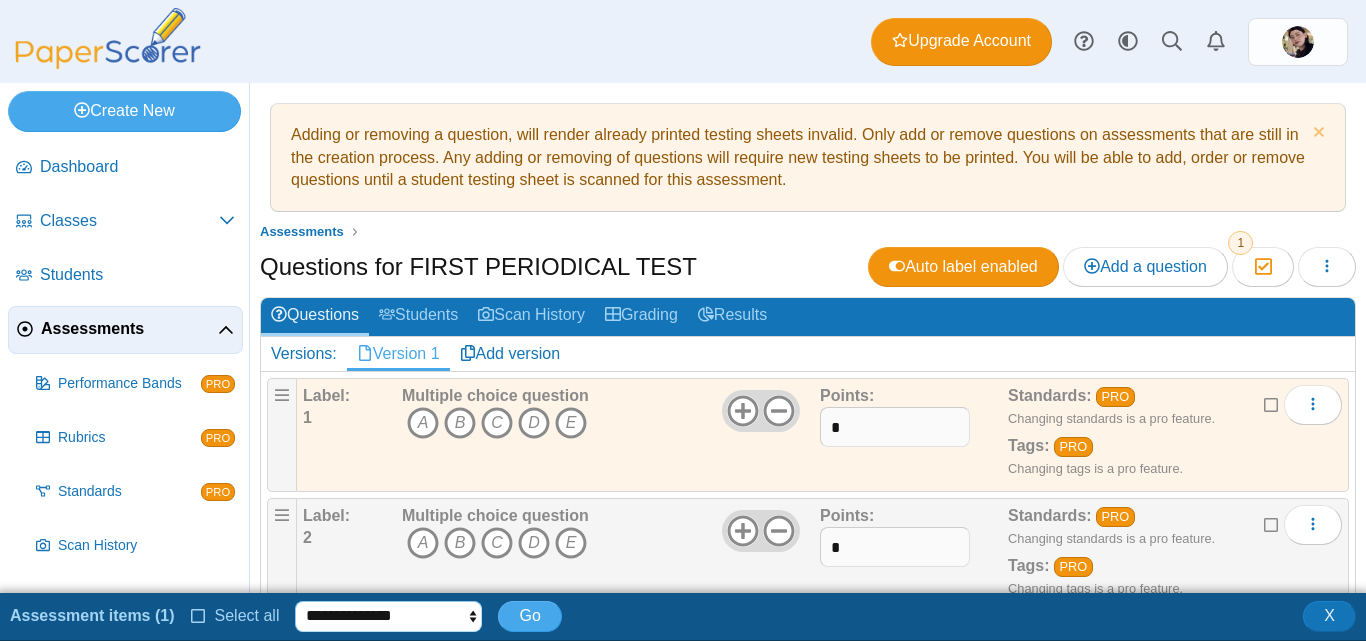 click on "**********" at bounding box center [388, 616] 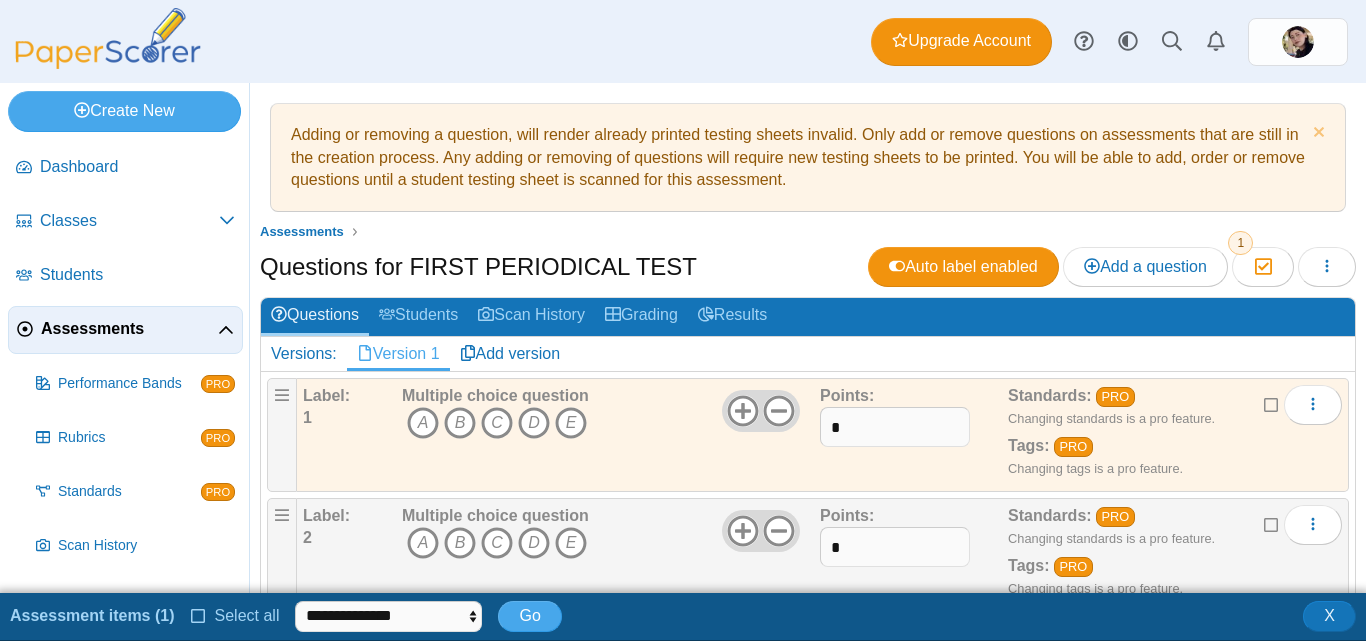 click on "**********" at bounding box center [683, 617] 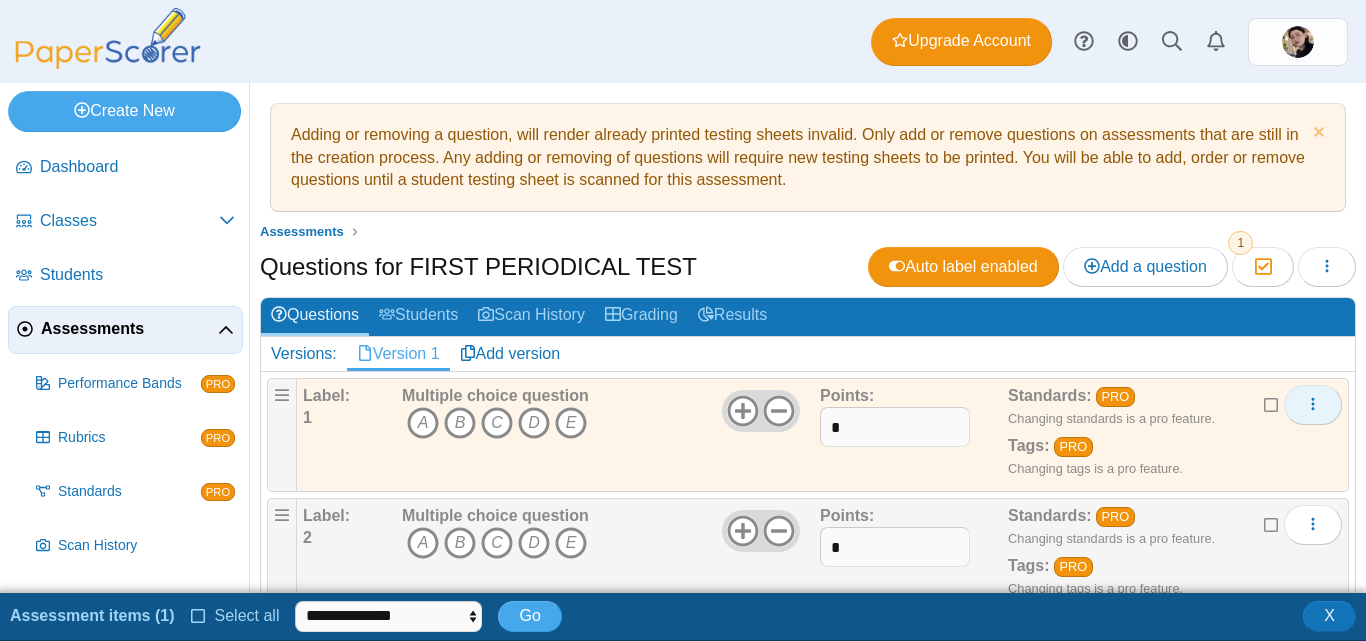 click at bounding box center (1313, 405) 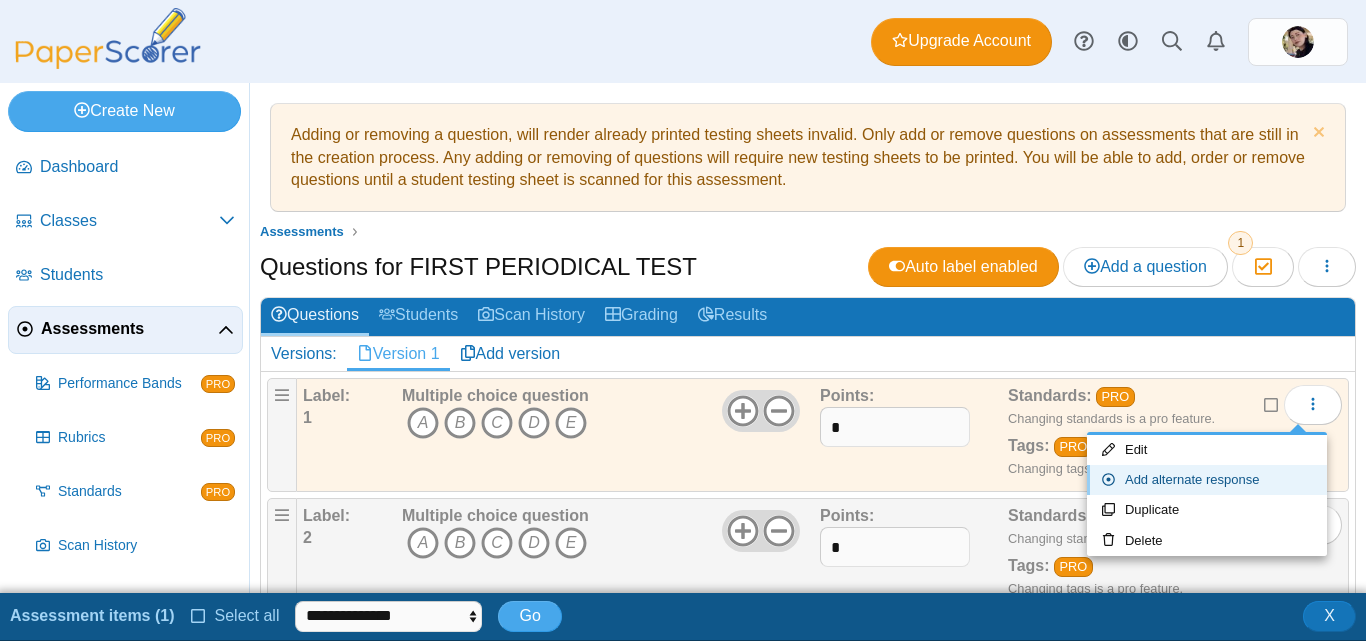 click on "Add alternate response" at bounding box center [1207, 480] 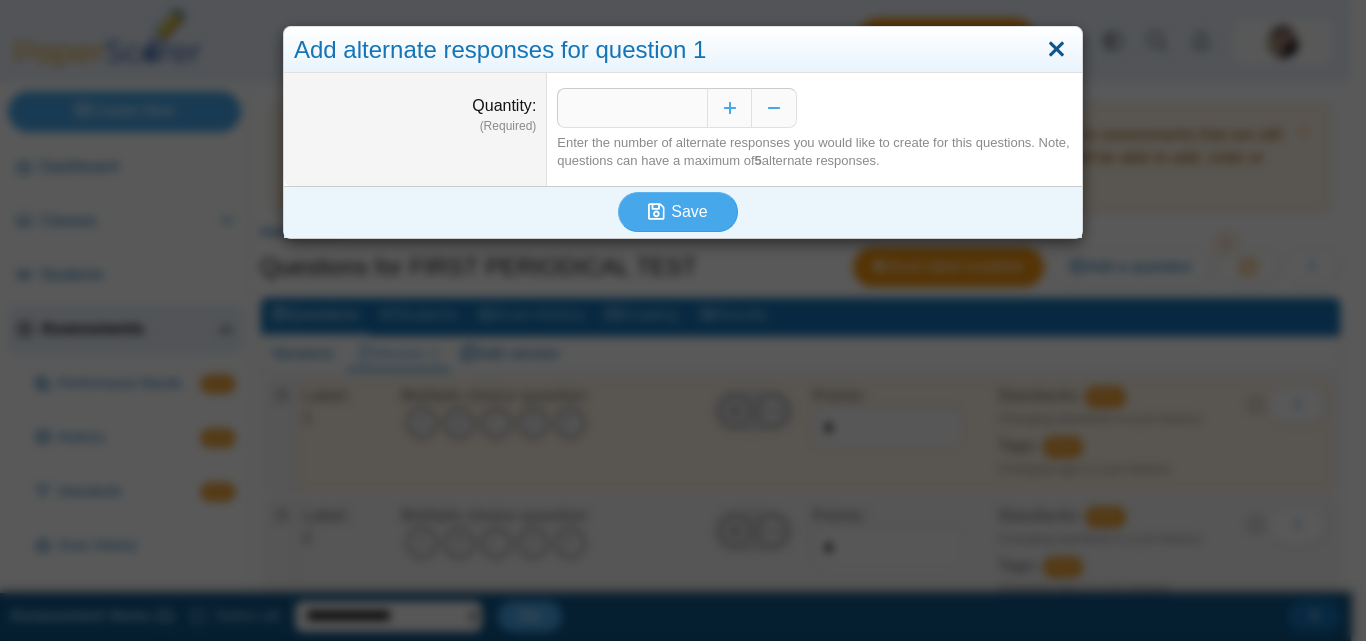 click at bounding box center [1056, 50] 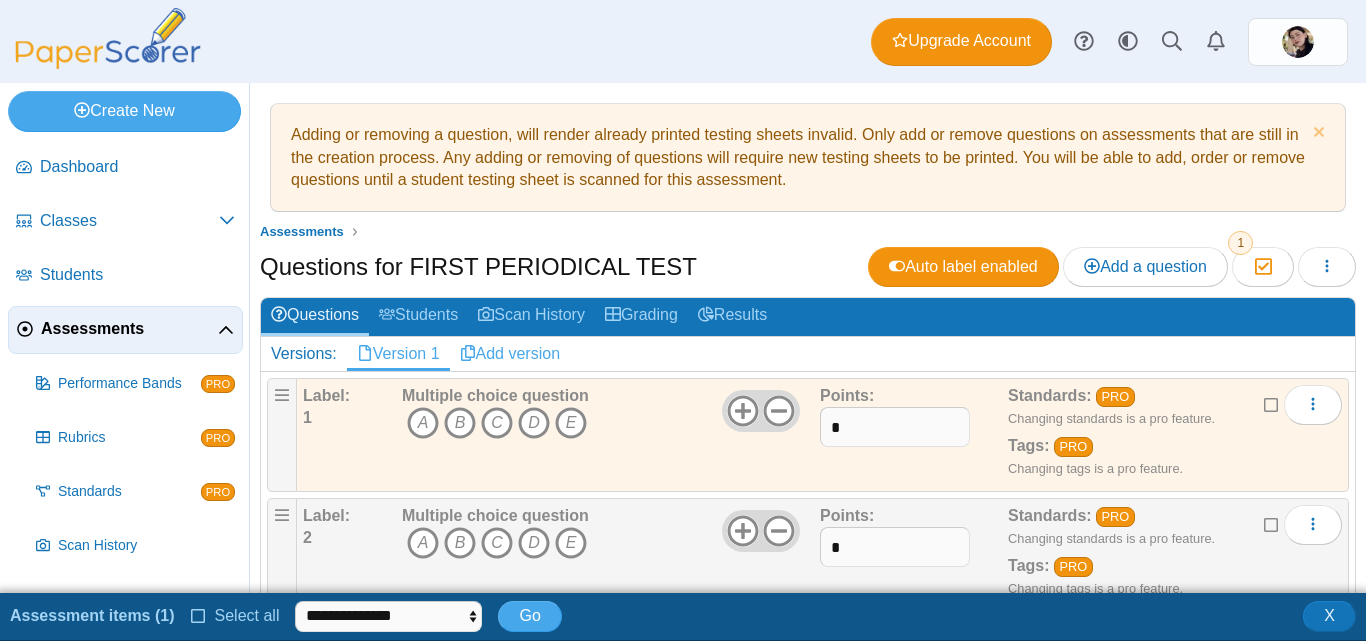 click on "Add version" at bounding box center (510, 354) 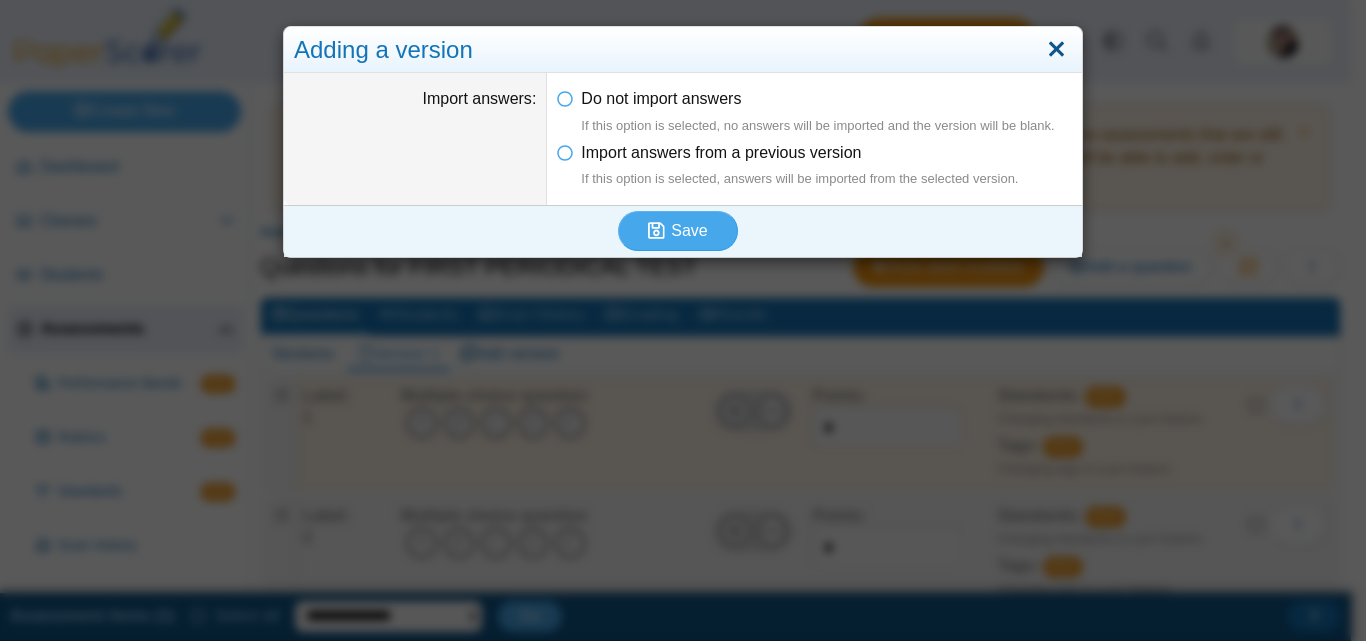 click at bounding box center (1056, 50) 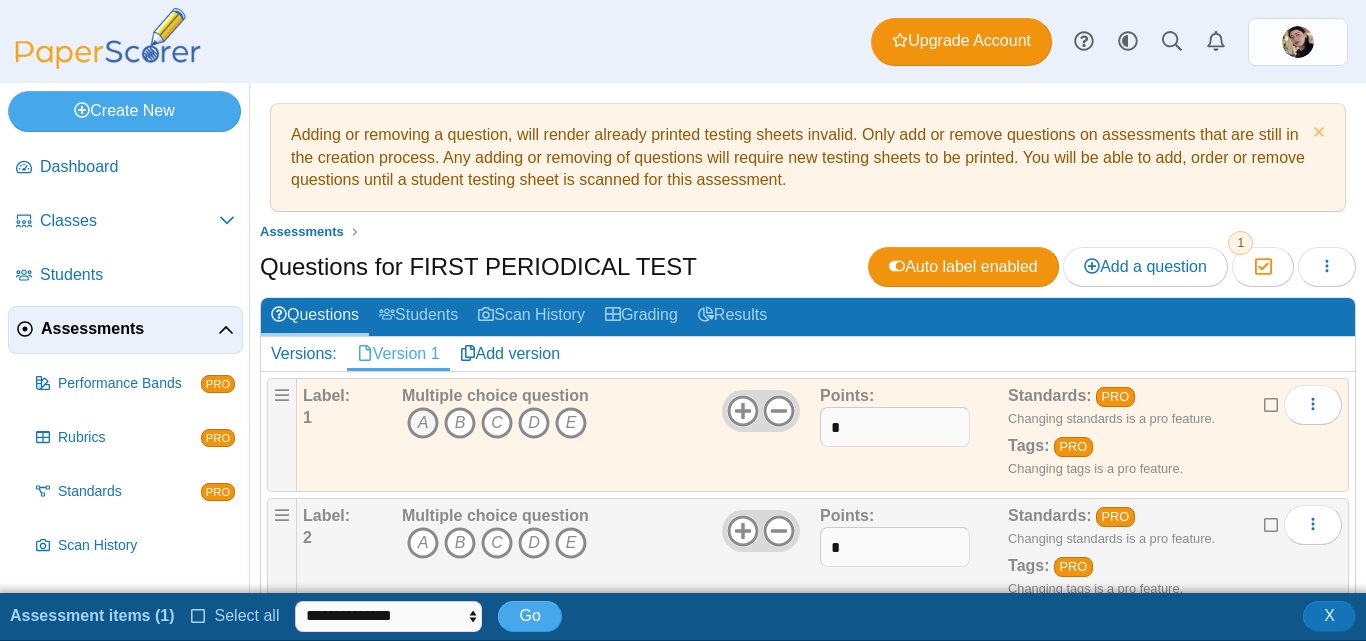 click on "A" at bounding box center [423, 423] 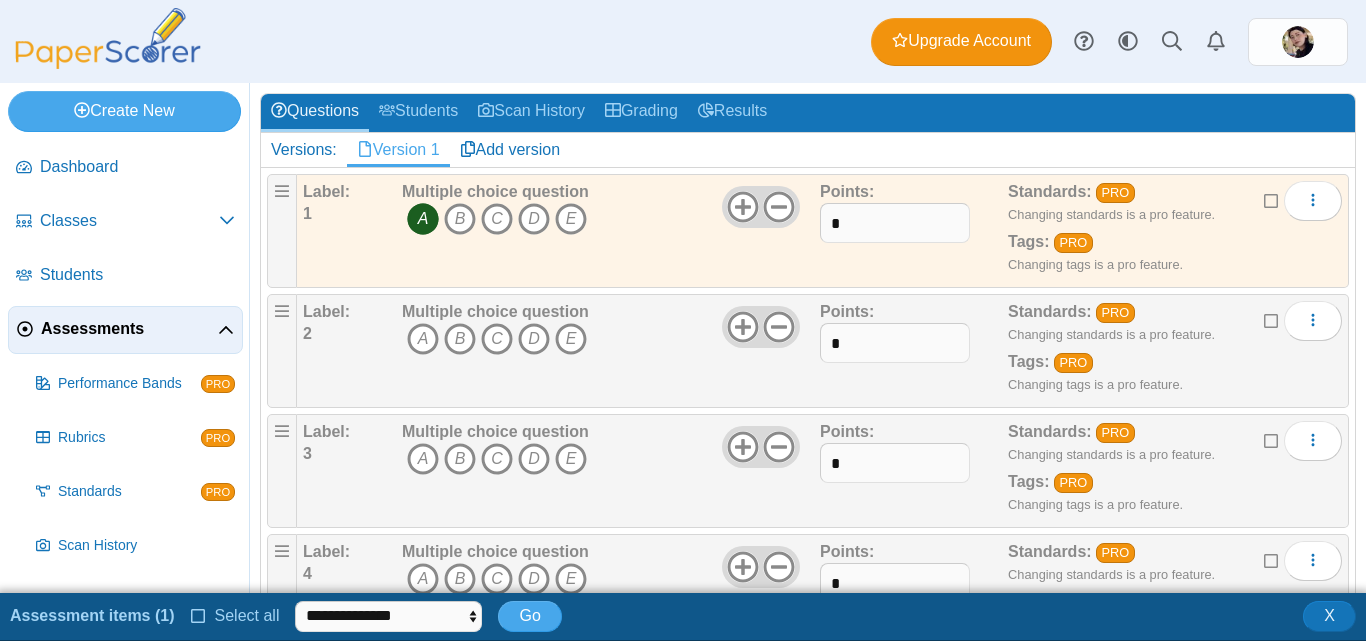 scroll, scrollTop: 265, scrollLeft: 0, axis: vertical 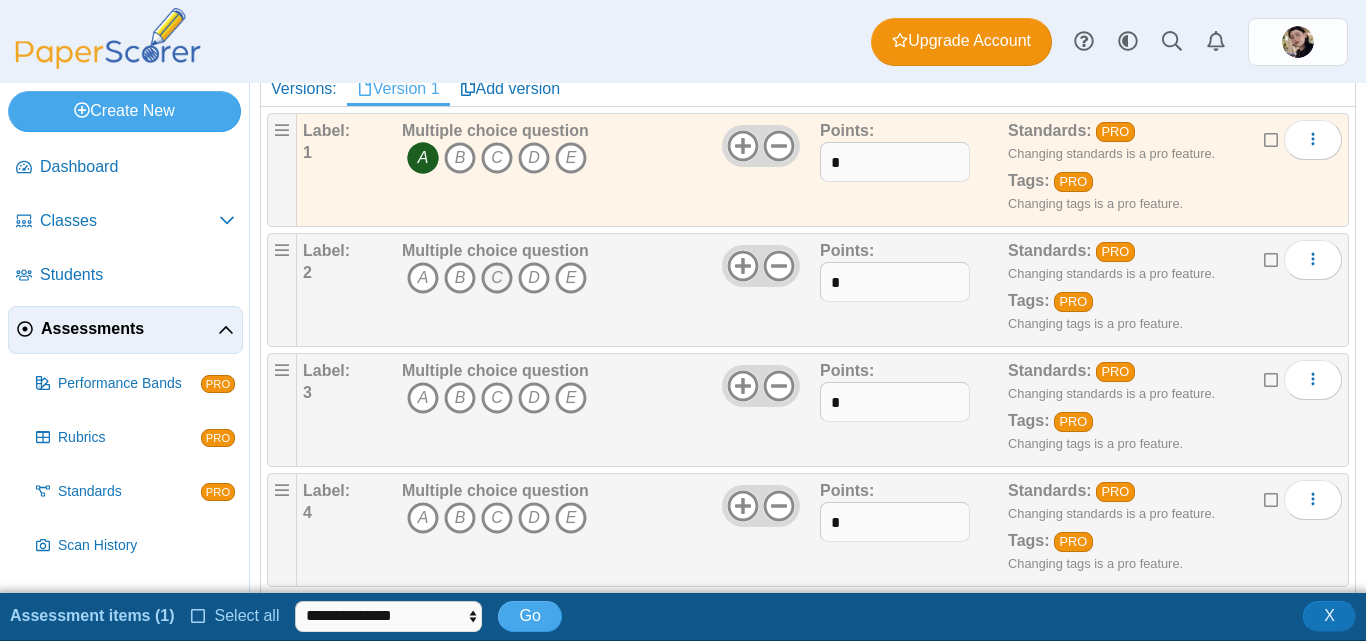 click on "C" at bounding box center [497, 278] 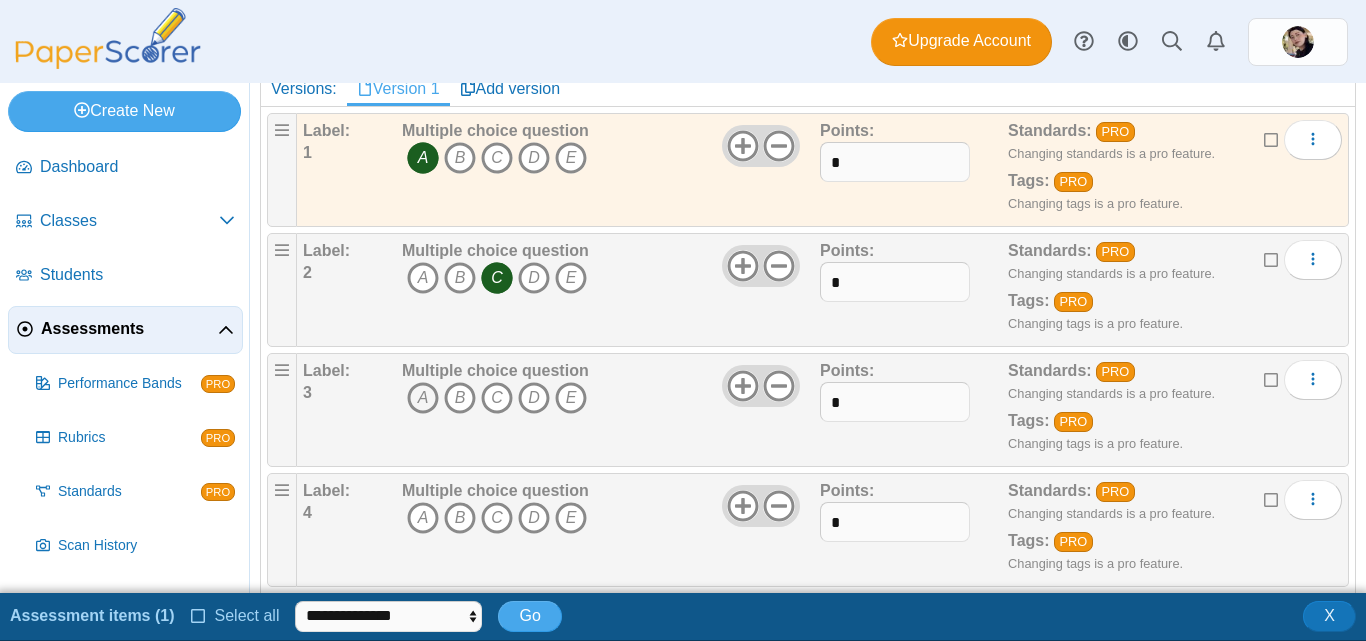 click on "A" at bounding box center [423, 398] 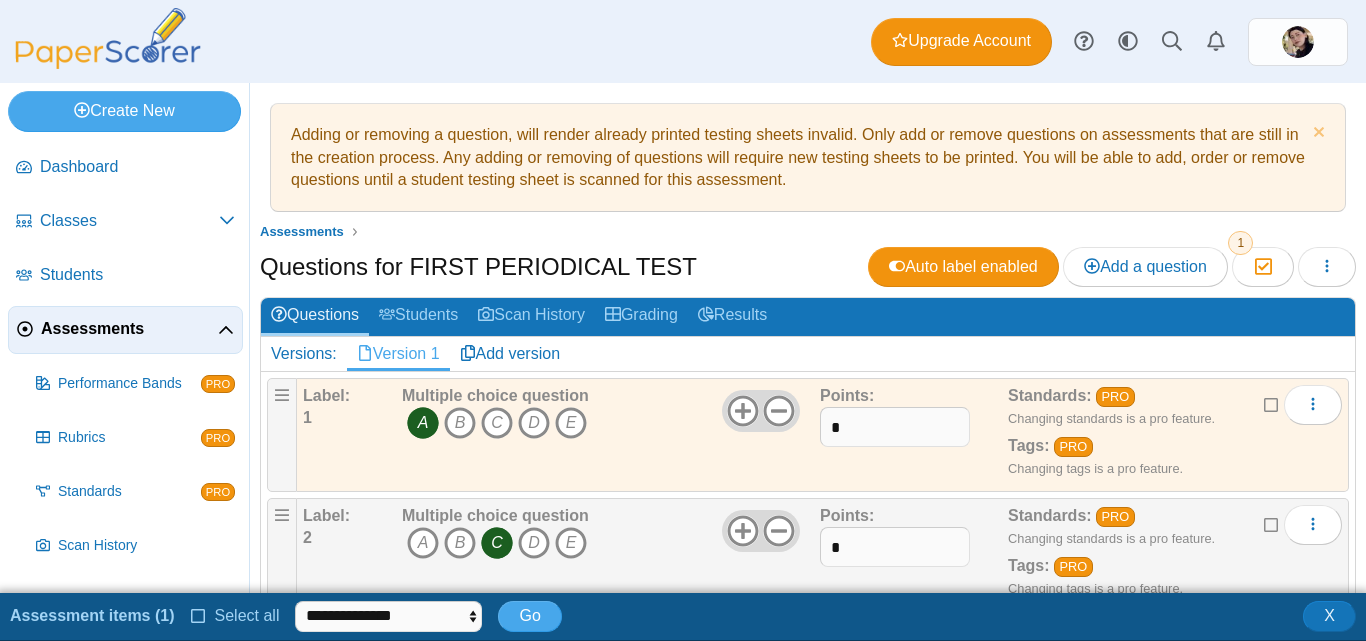 scroll, scrollTop: 54, scrollLeft: 0, axis: vertical 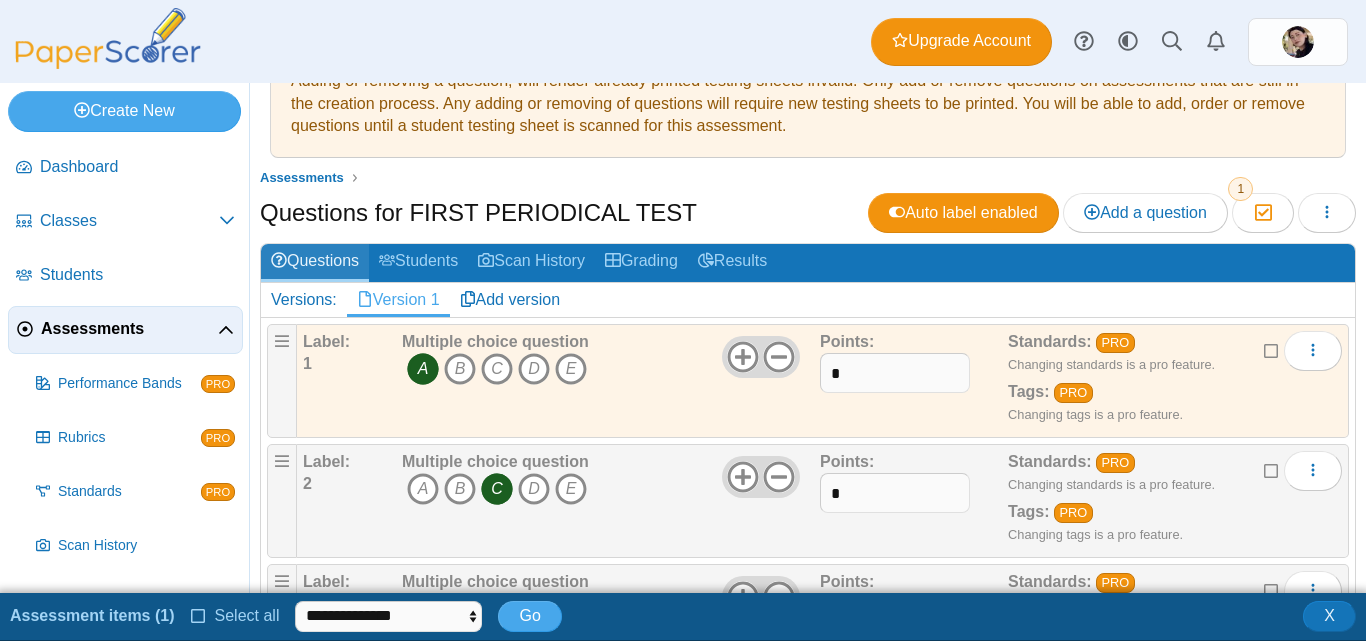click on "Questions" at bounding box center (315, 262) 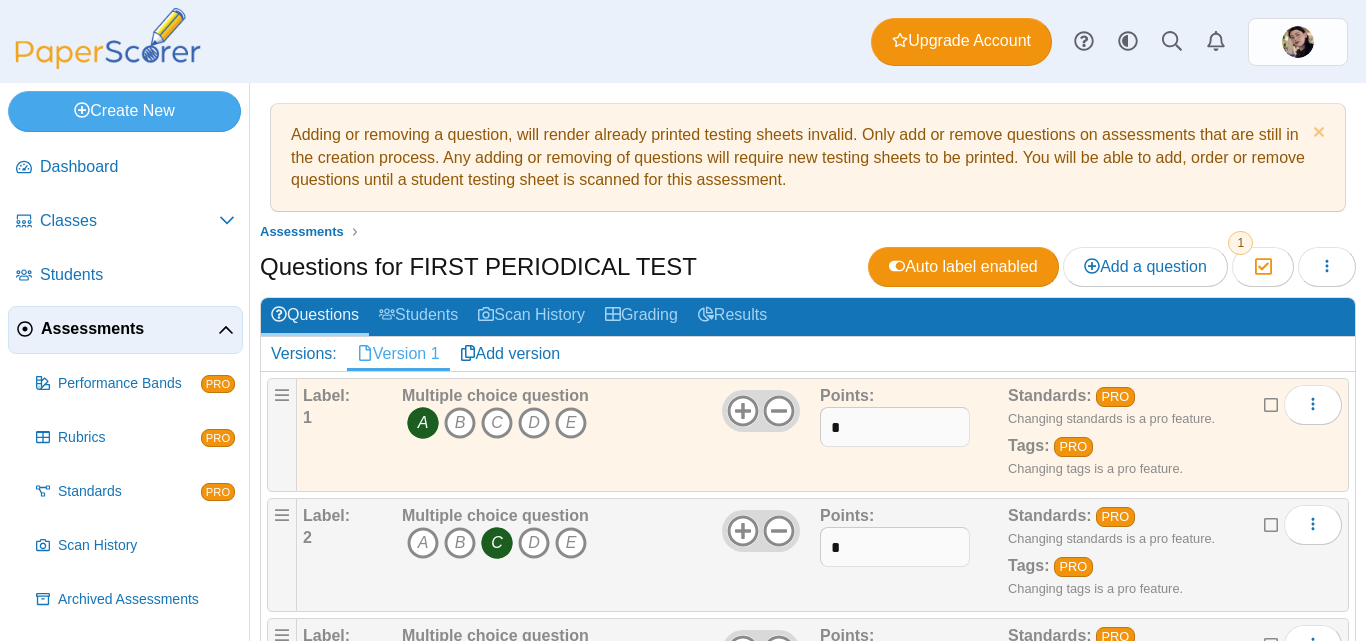scroll, scrollTop: 0, scrollLeft: 0, axis: both 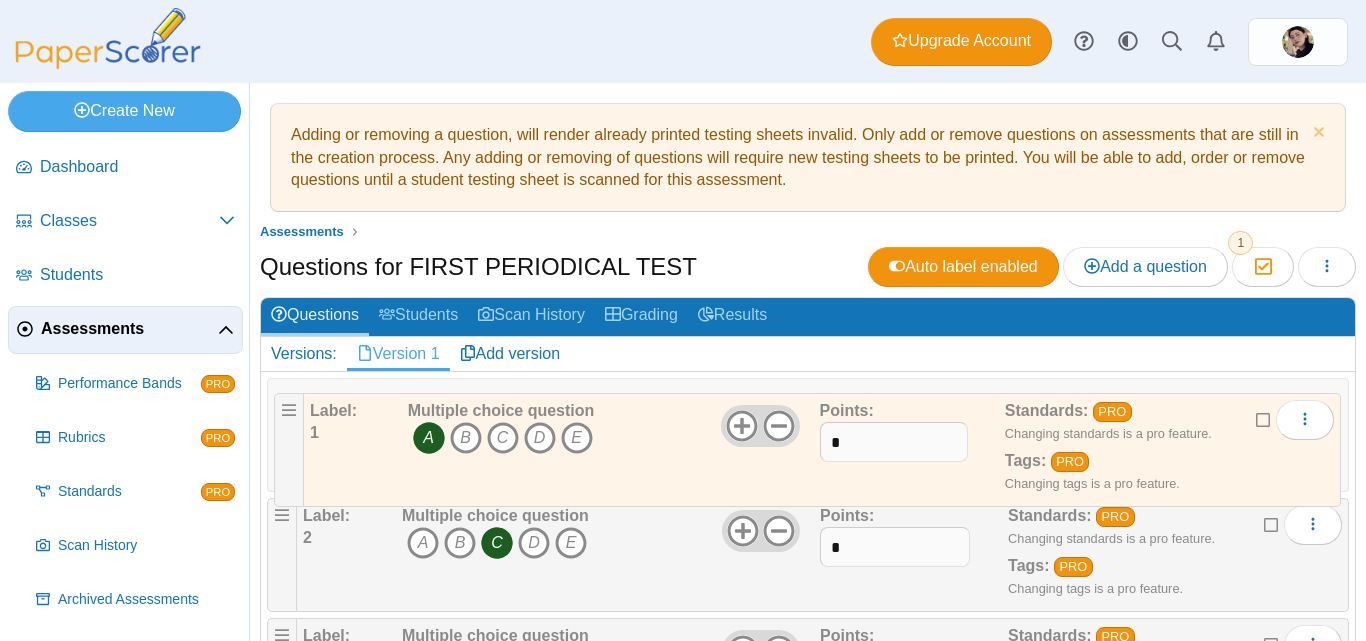type 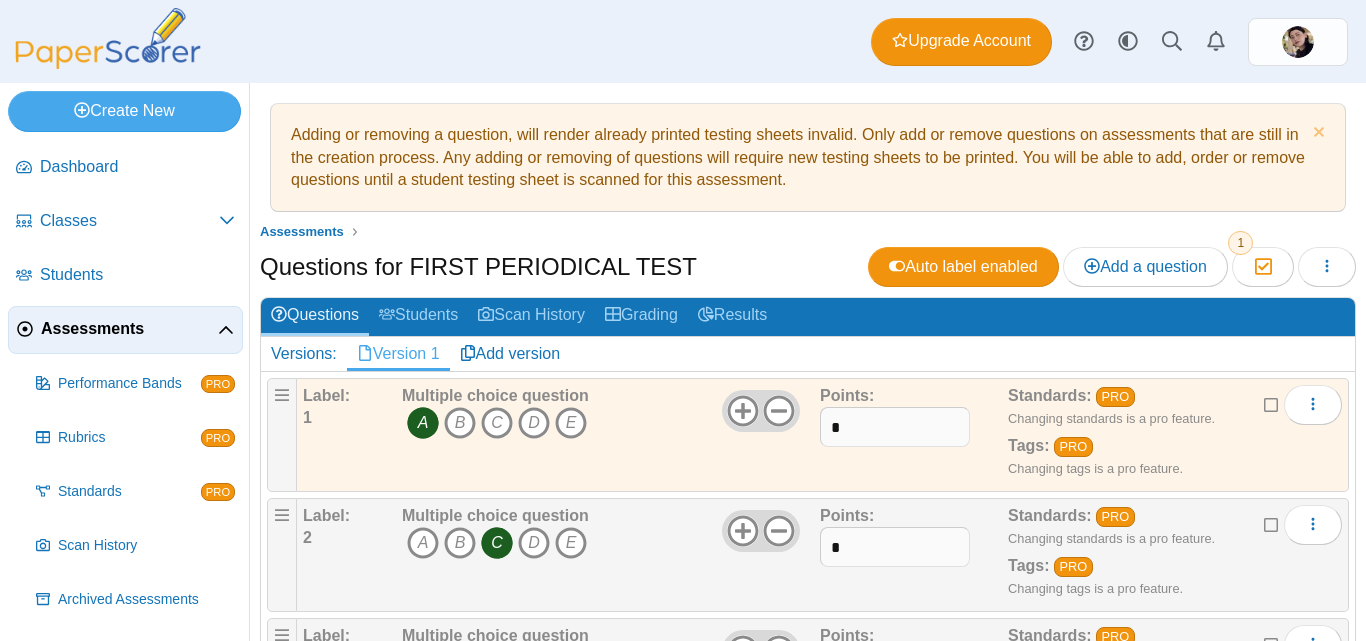 click on "Label:" at bounding box center [326, 395] 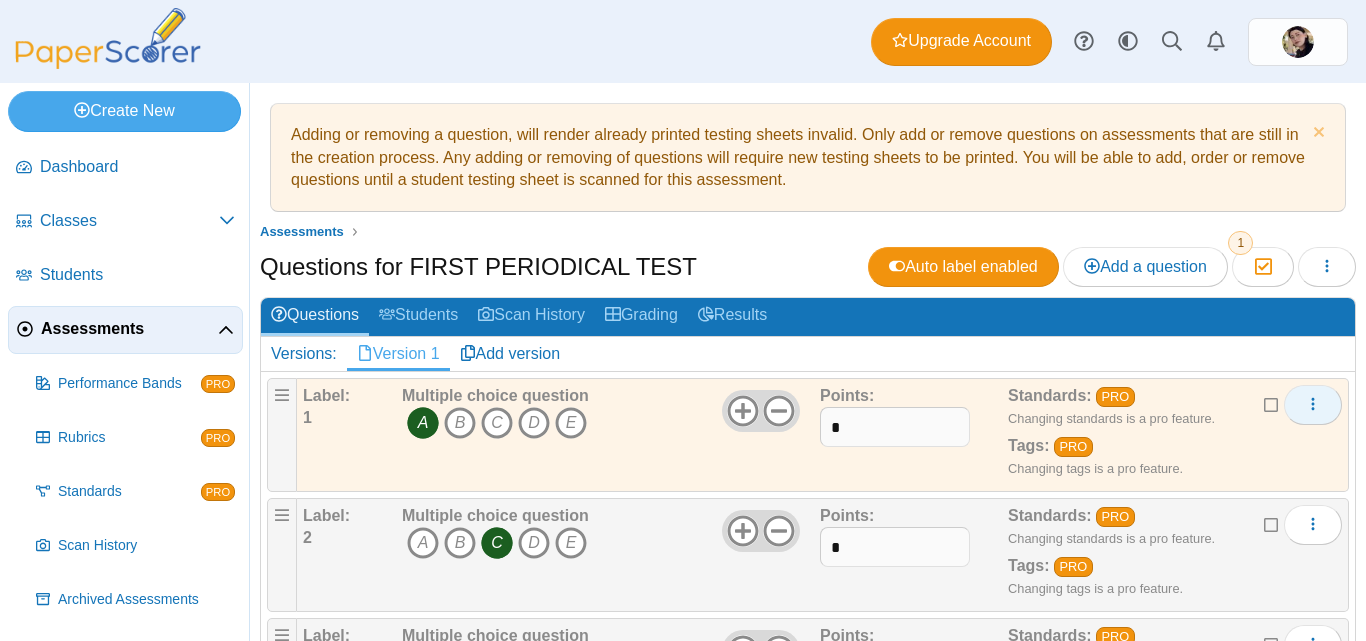 click at bounding box center [1313, 404] 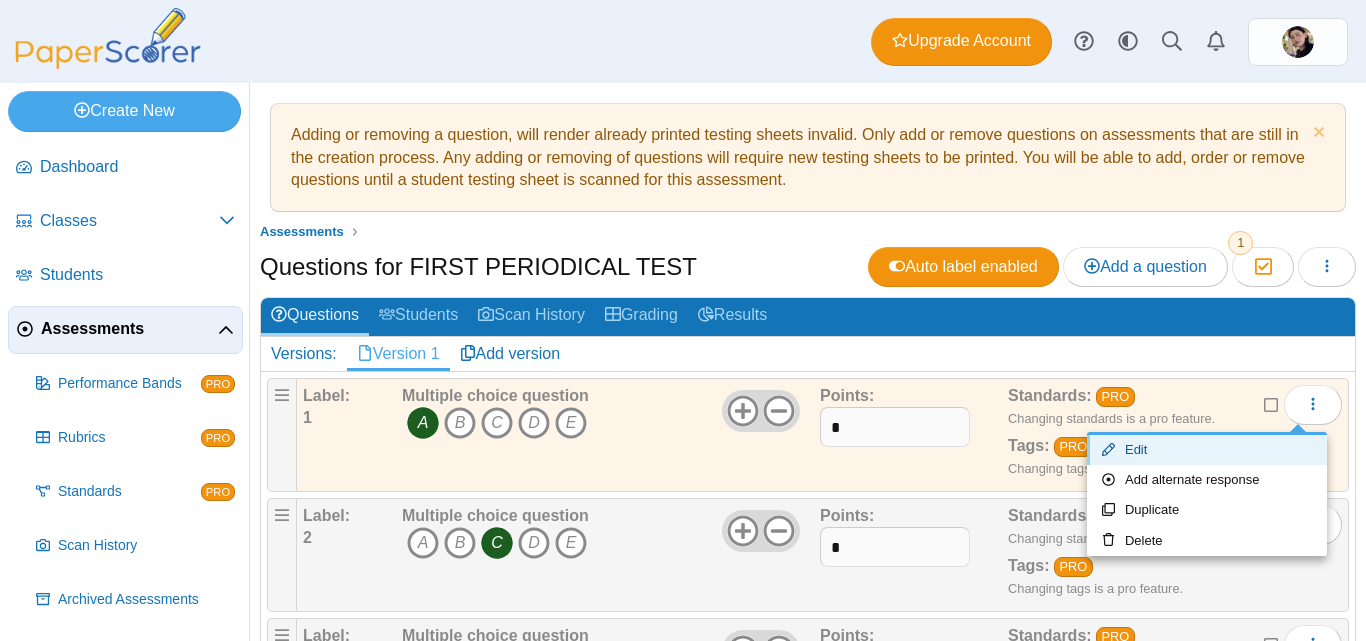 click on "Edit" at bounding box center (1207, 450) 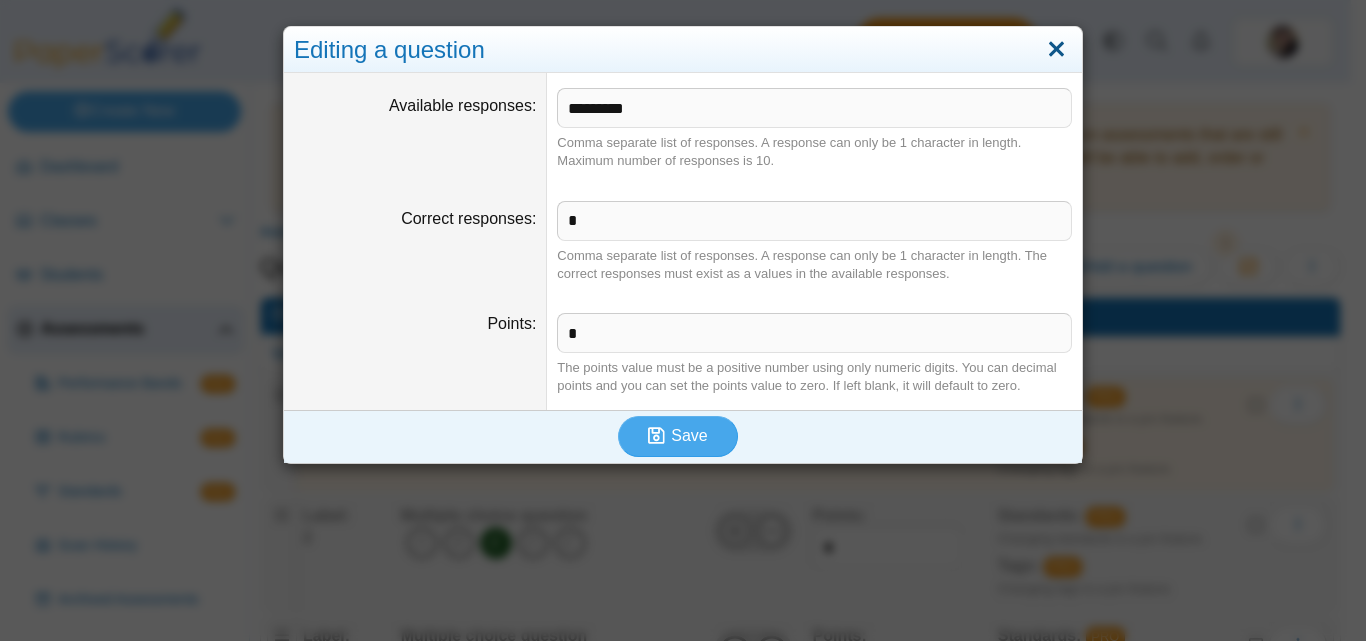 click at bounding box center [1056, 50] 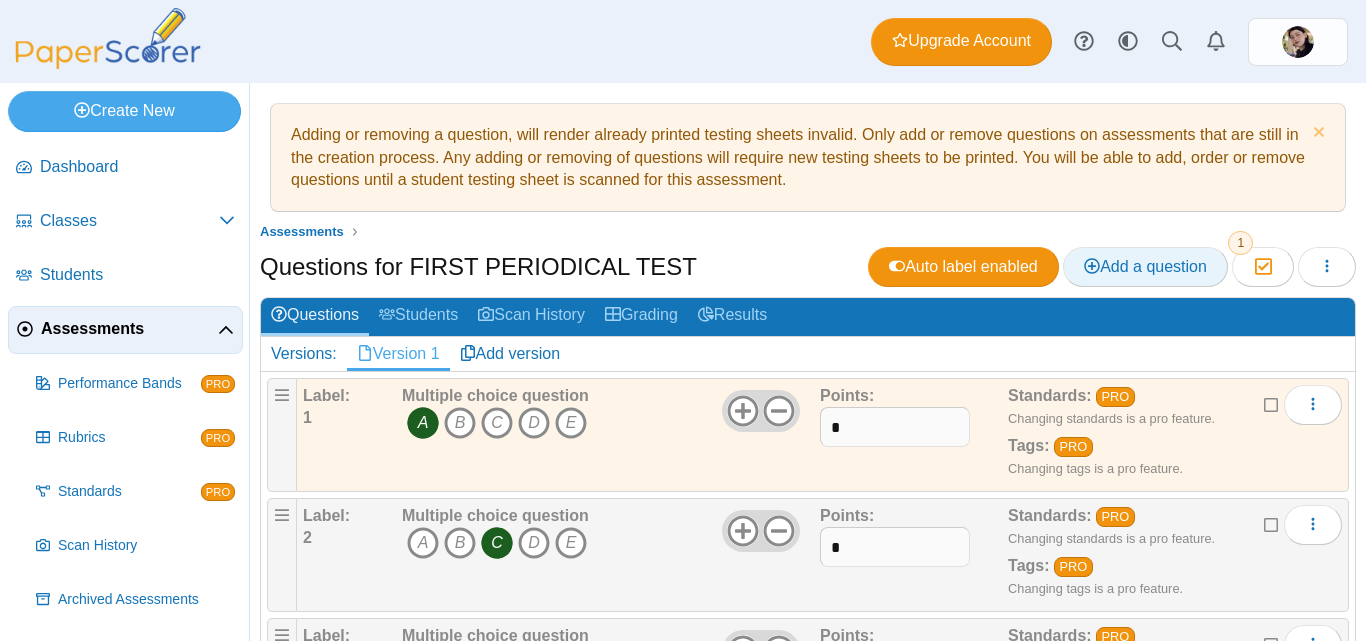 click on "Add a question" at bounding box center (1145, 266) 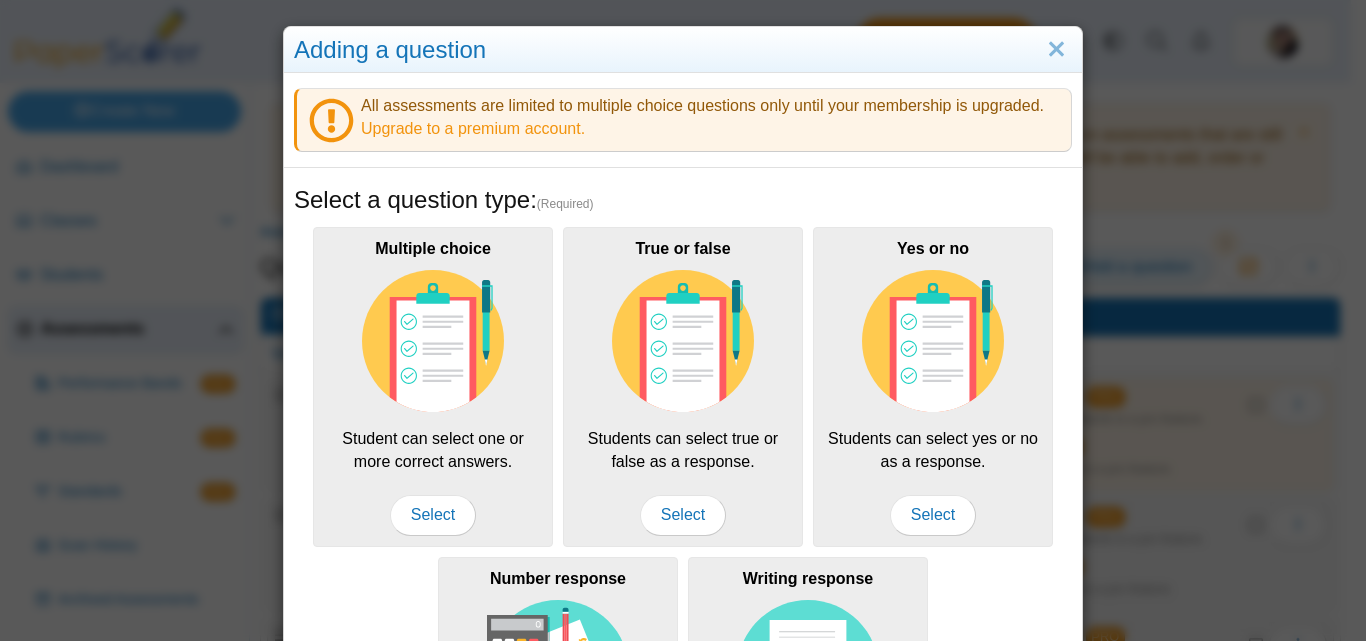 scroll, scrollTop: 0, scrollLeft: 0, axis: both 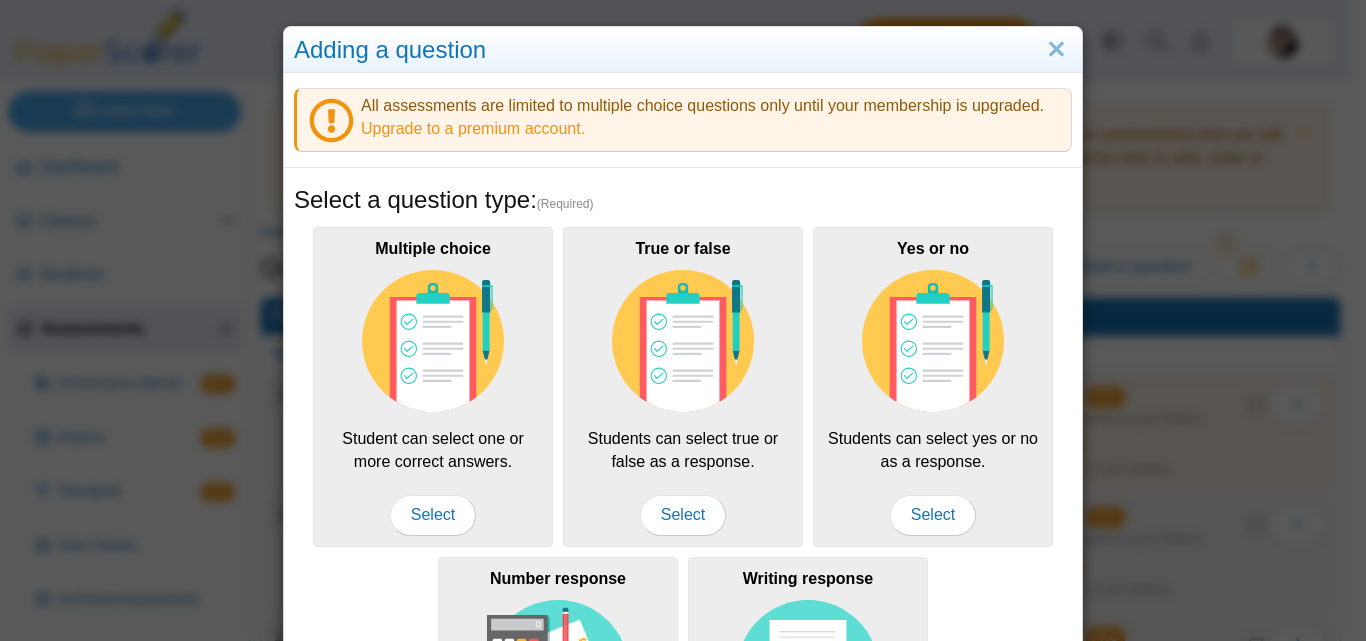 click on "(Required)" at bounding box center [565, 204] 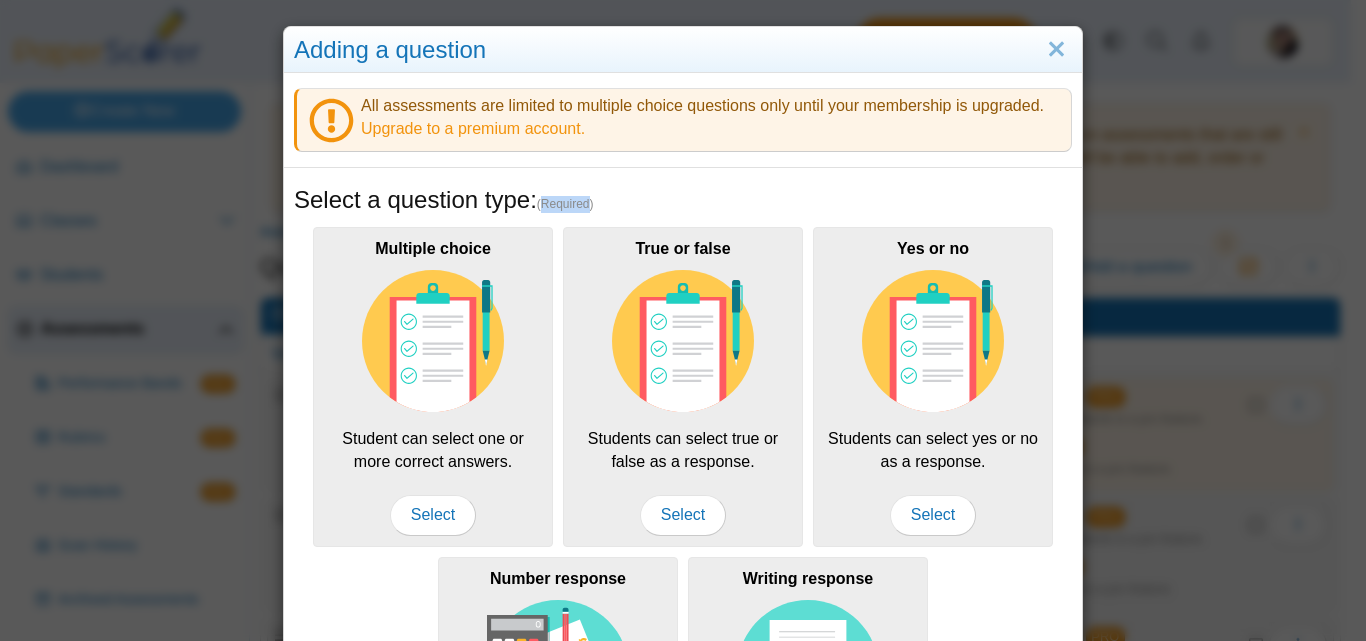 click on "(Required)" at bounding box center [565, 204] 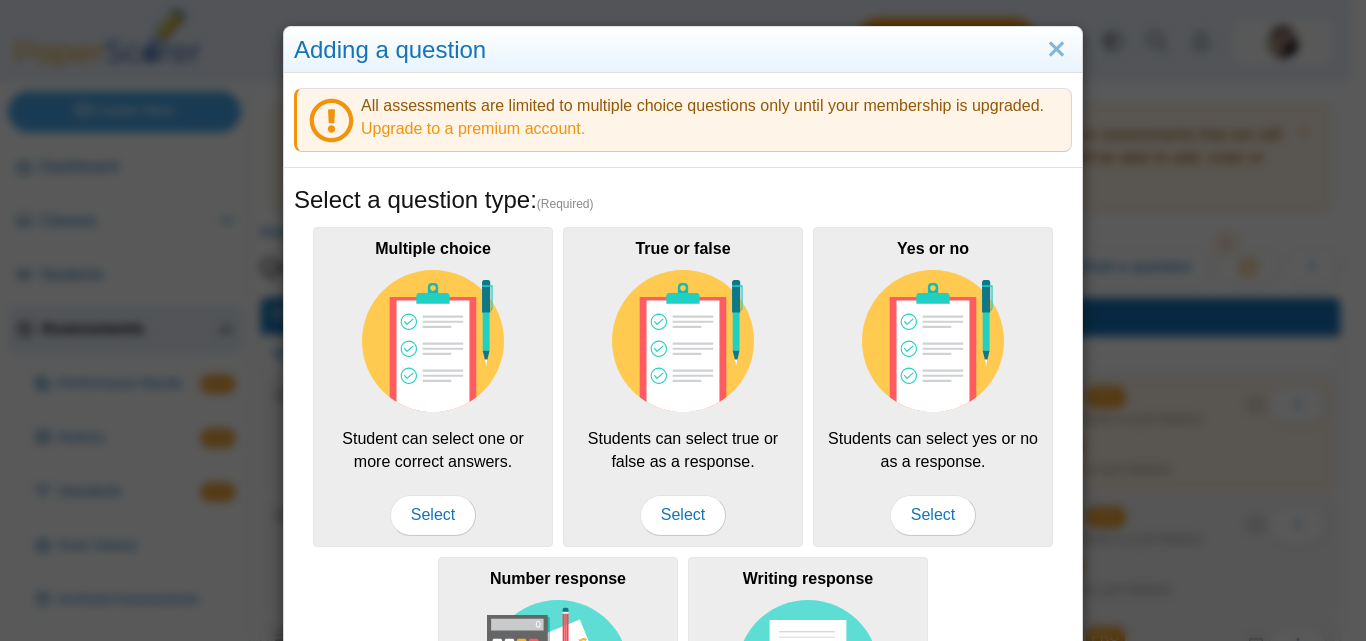 click on "Select a question type:
(Required)" at bounding box center [683, 200] 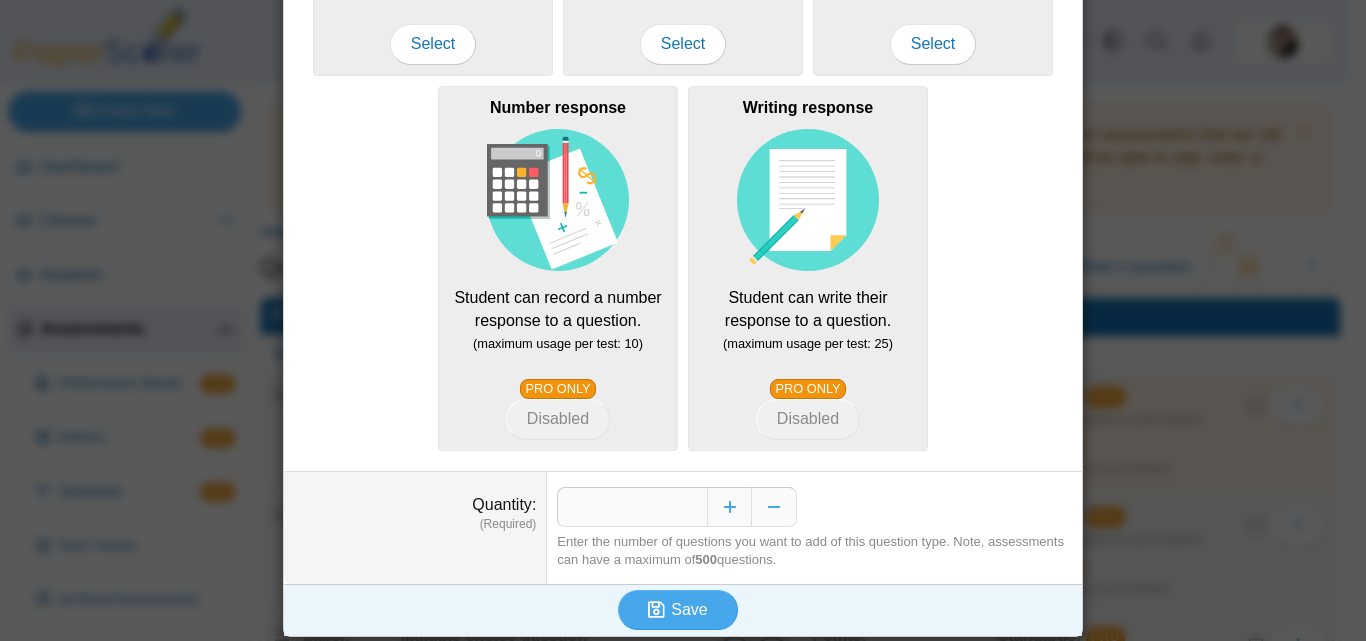 scroll, scrollTop: 0, scrollLeft: 0, axis: both 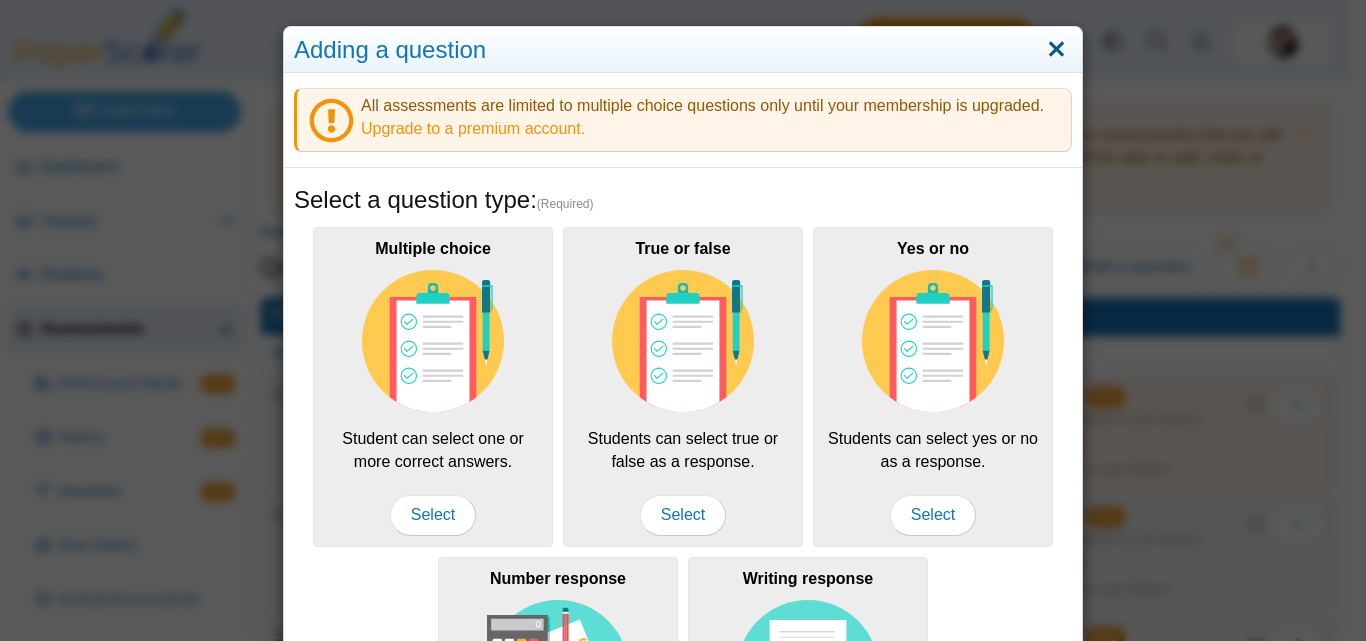 click at bounding box center [1056, 50] 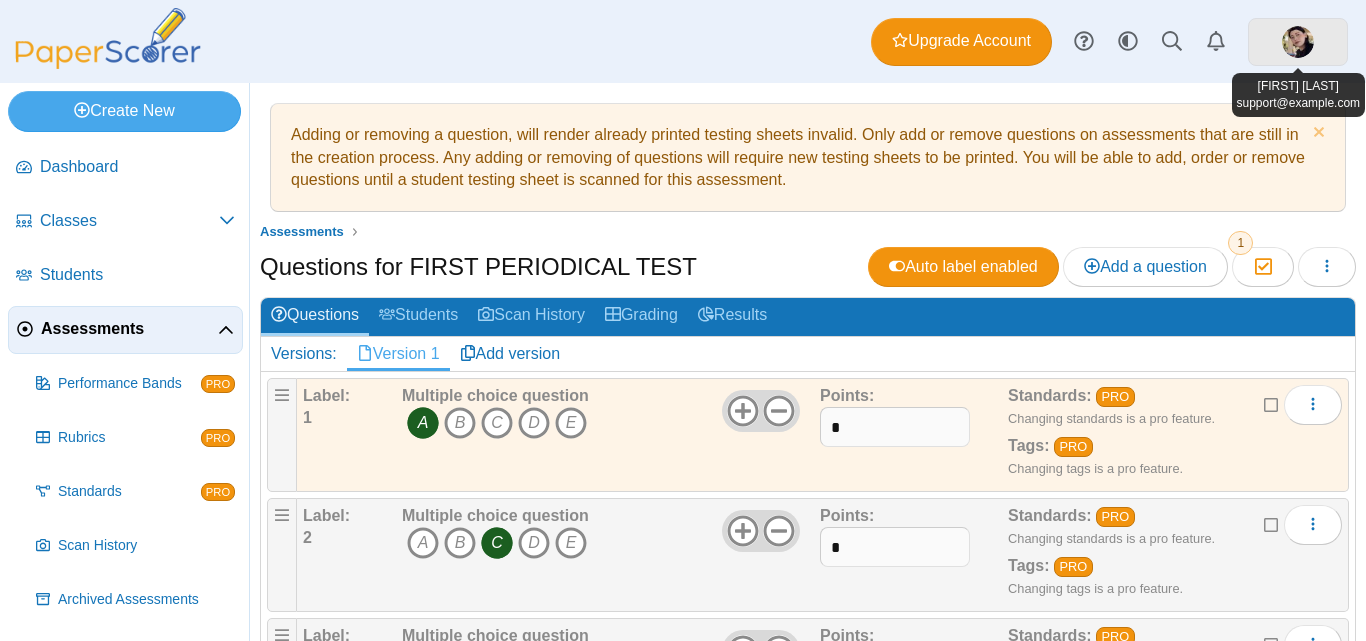 click at bounding box center (1298, 42) 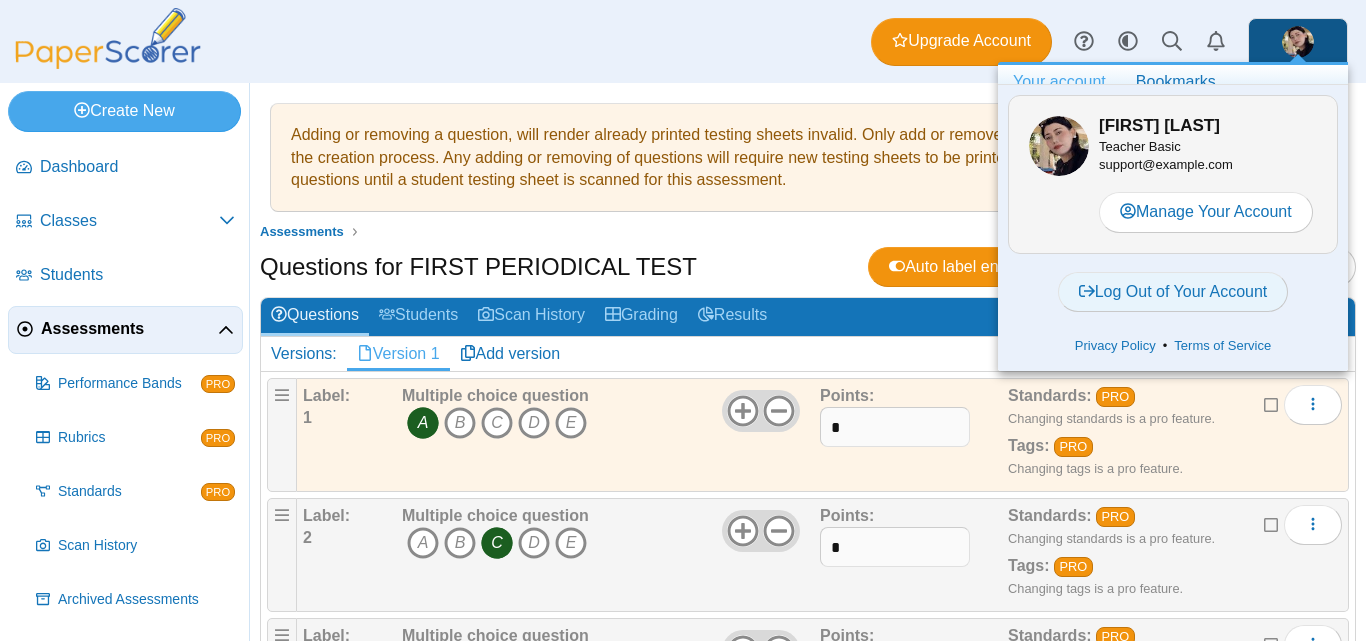 click on "Log Out of Your Account" at bounding box center [1173, 292] 